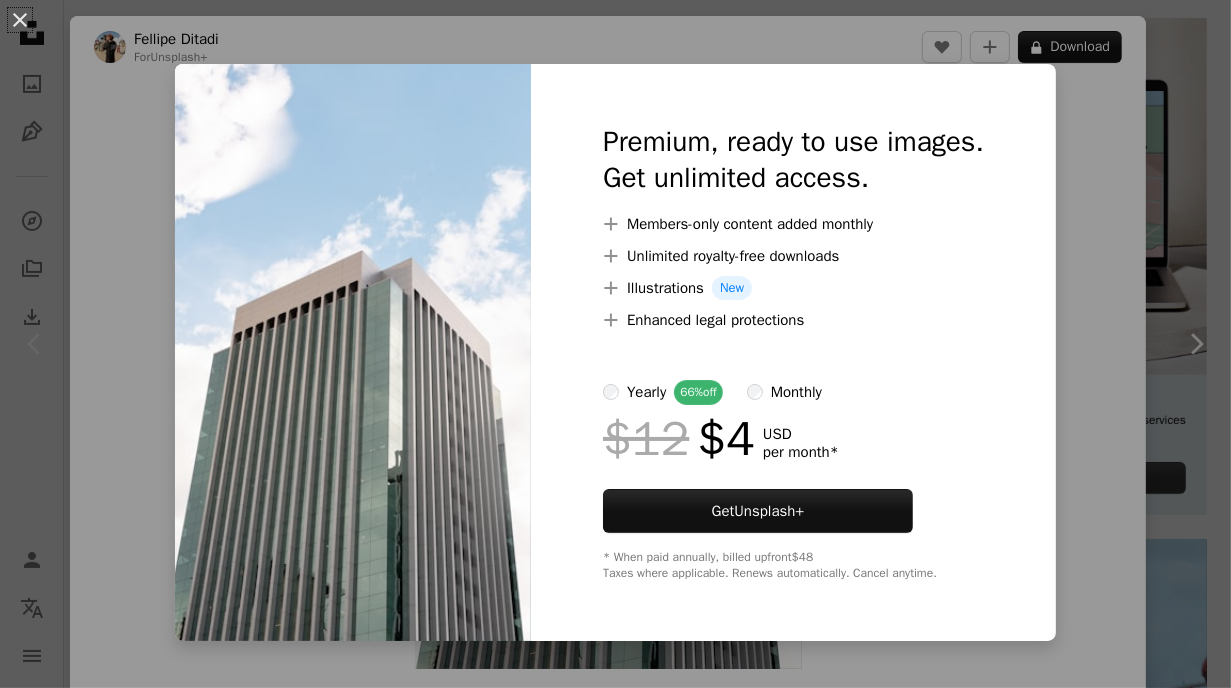 scroll, scrollTop: 481, scrollLeft: 0, axis: vertical 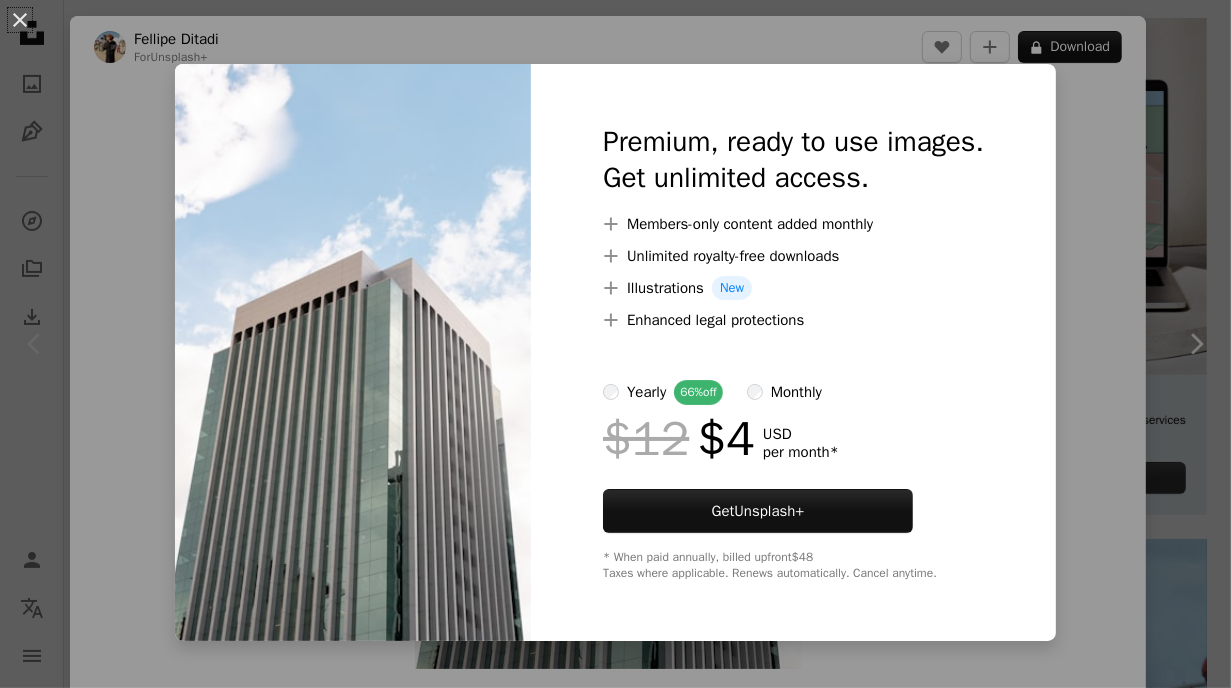click on "An X shape Premium, ready to use images. Get unlimited access. A plus sign Members-only content added monthly A plus sign Unlimited royalty-free downloads A plus sign Illustrations  New A plus sign Enhanced legal protections yearly 66%  off monthly $12   $4 USD per month * Get  Unsplash+ * When paid annually, billed upfront  $48 Taxes where applicable. Renews automatically. Cancel anytime." at bounding box center (615, 344) 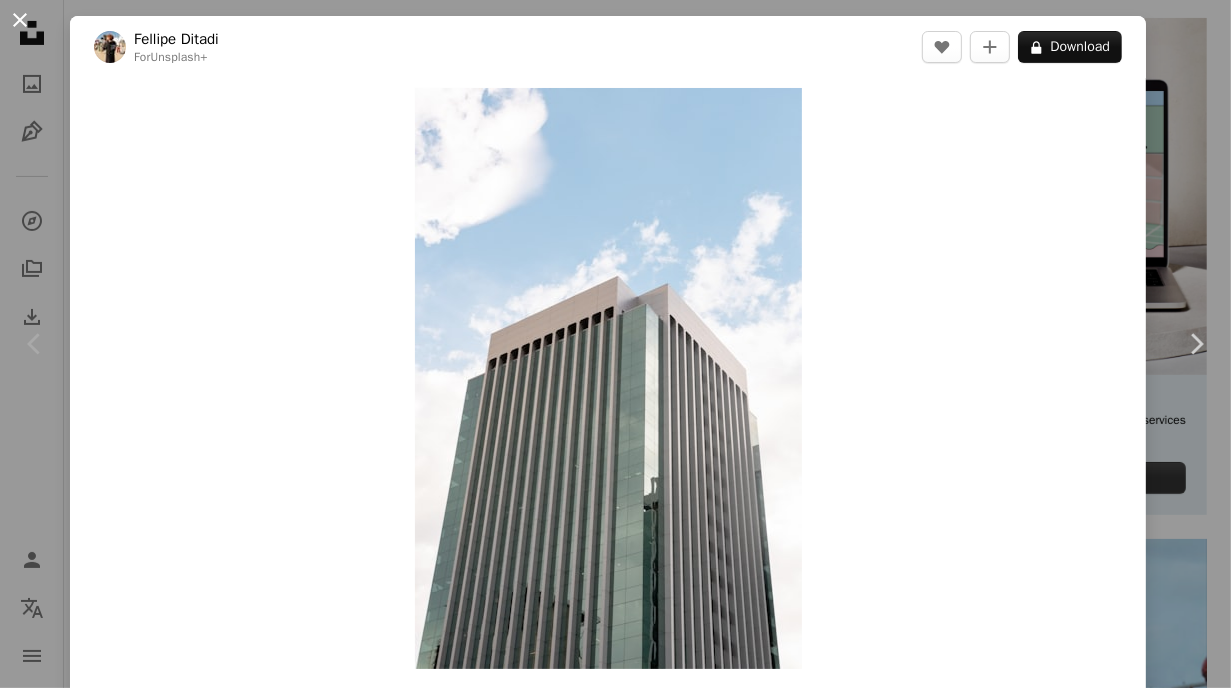 click on "An X shape" at bounding box center [20, 20] 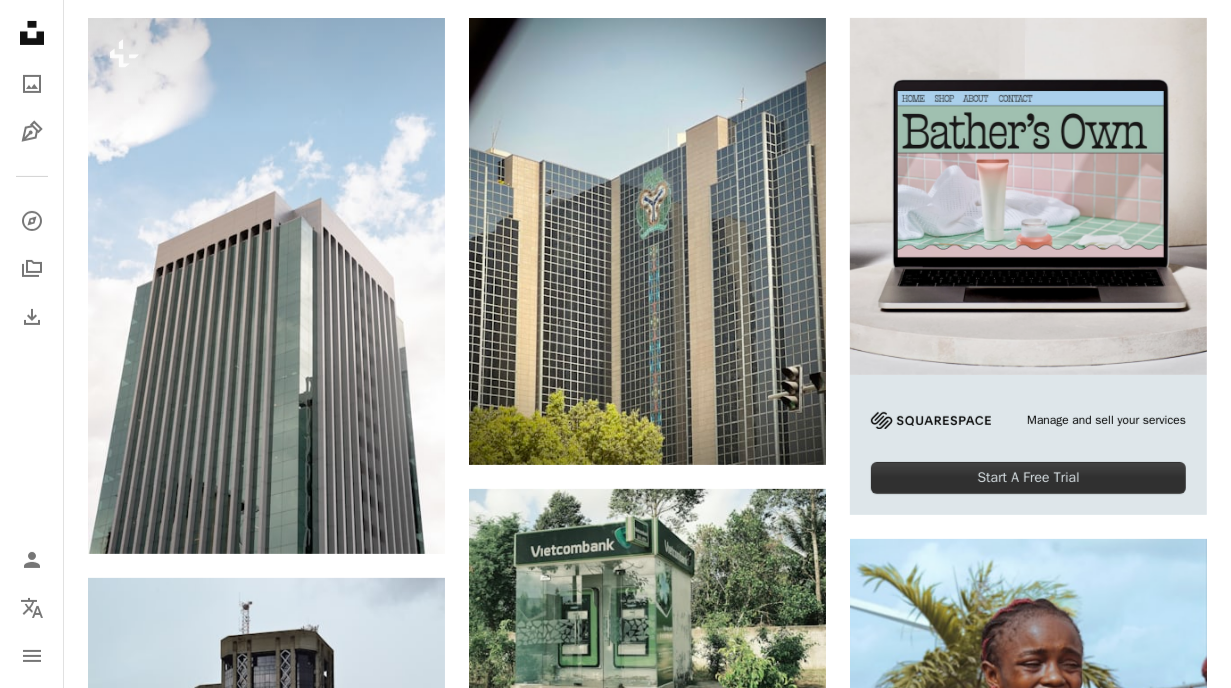 scroll, scrollTop: 480, scrollLeft: 0, axis: vertical 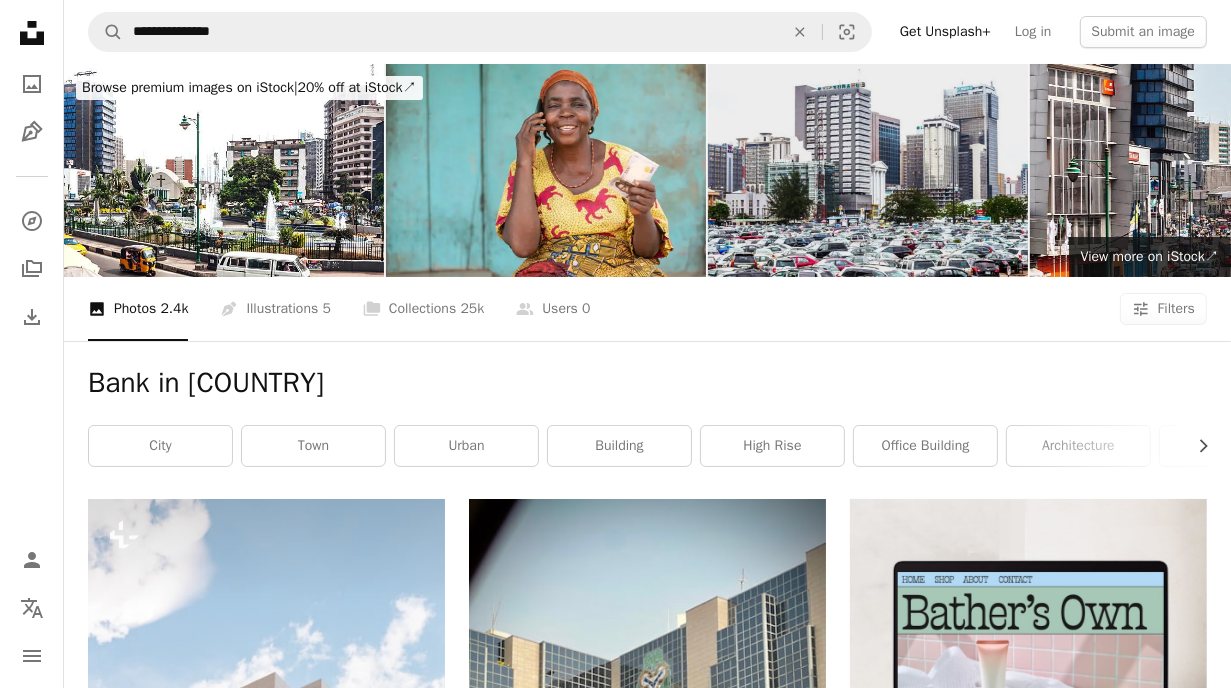 click at bounding box center [868, 170] 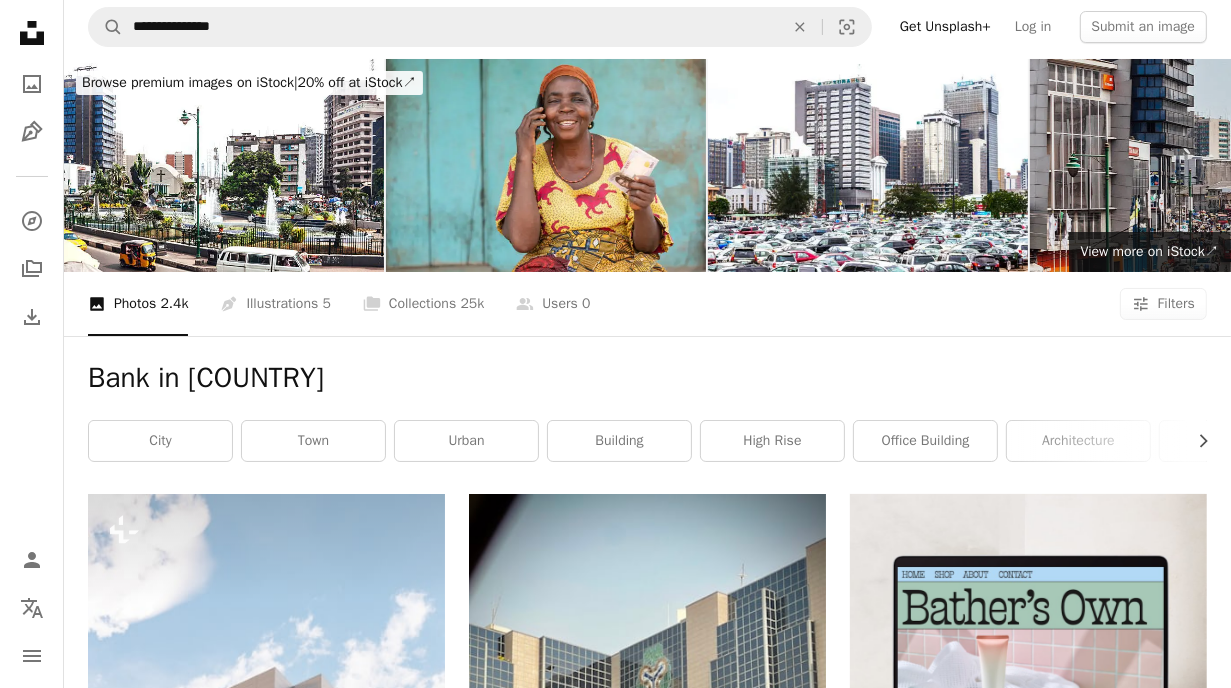 scroll, scrollTop: 0, scrollLeft: 0, axis: both 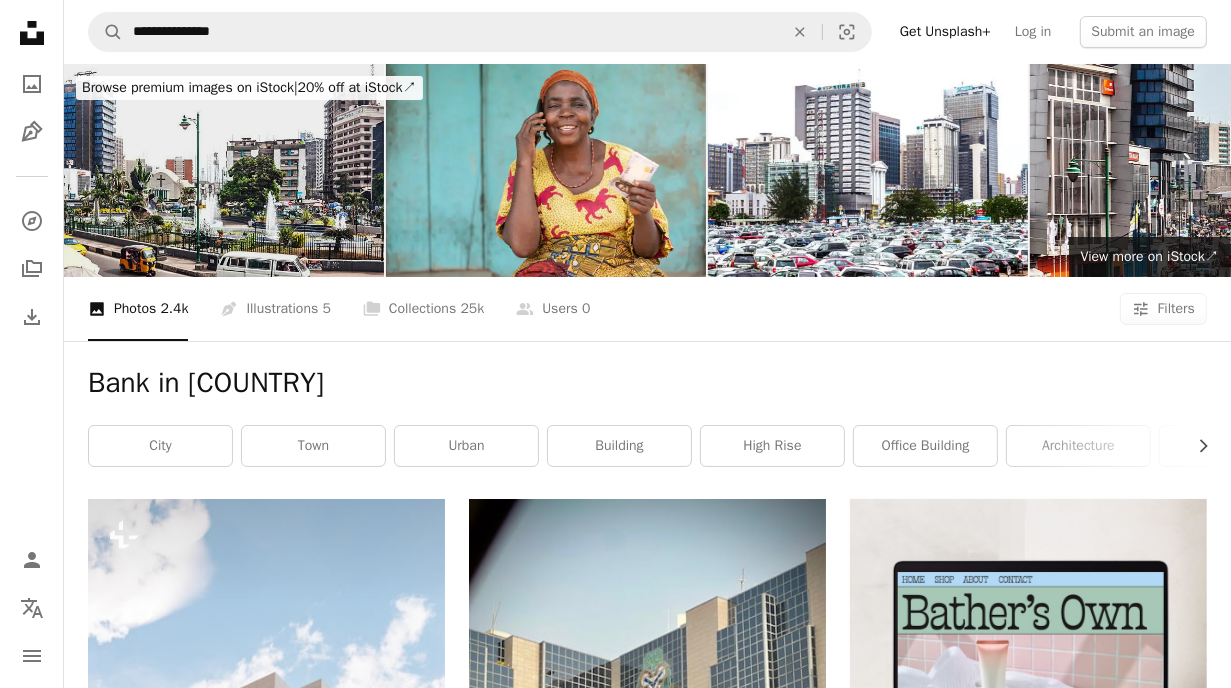 click at bounding box center [224, 170] 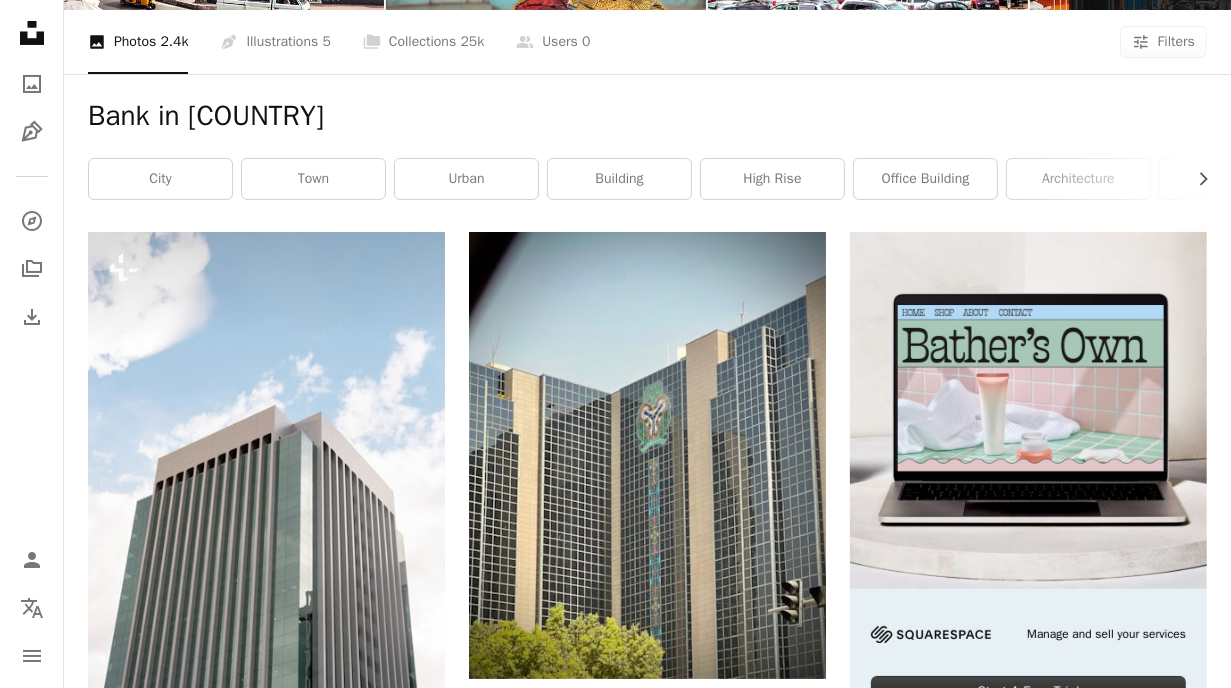scroll, scrollTop: 262, scrollLeft: 0, axis: vertical 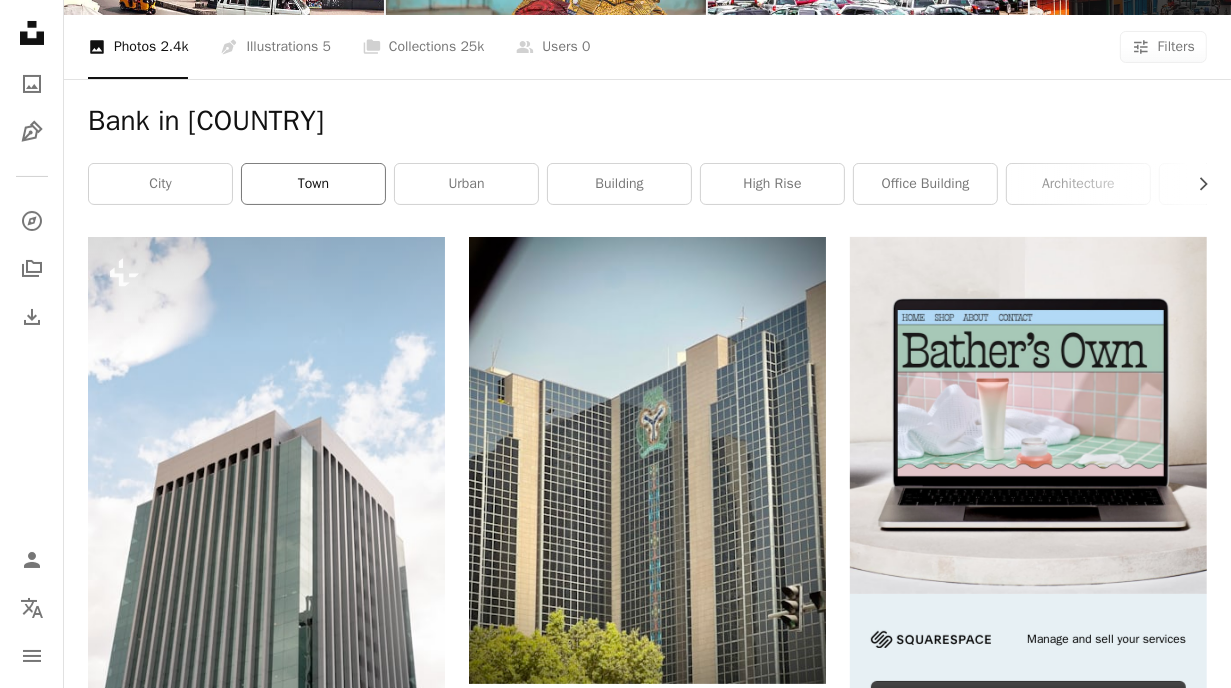 click on "town" at bounding box center [313, 184] 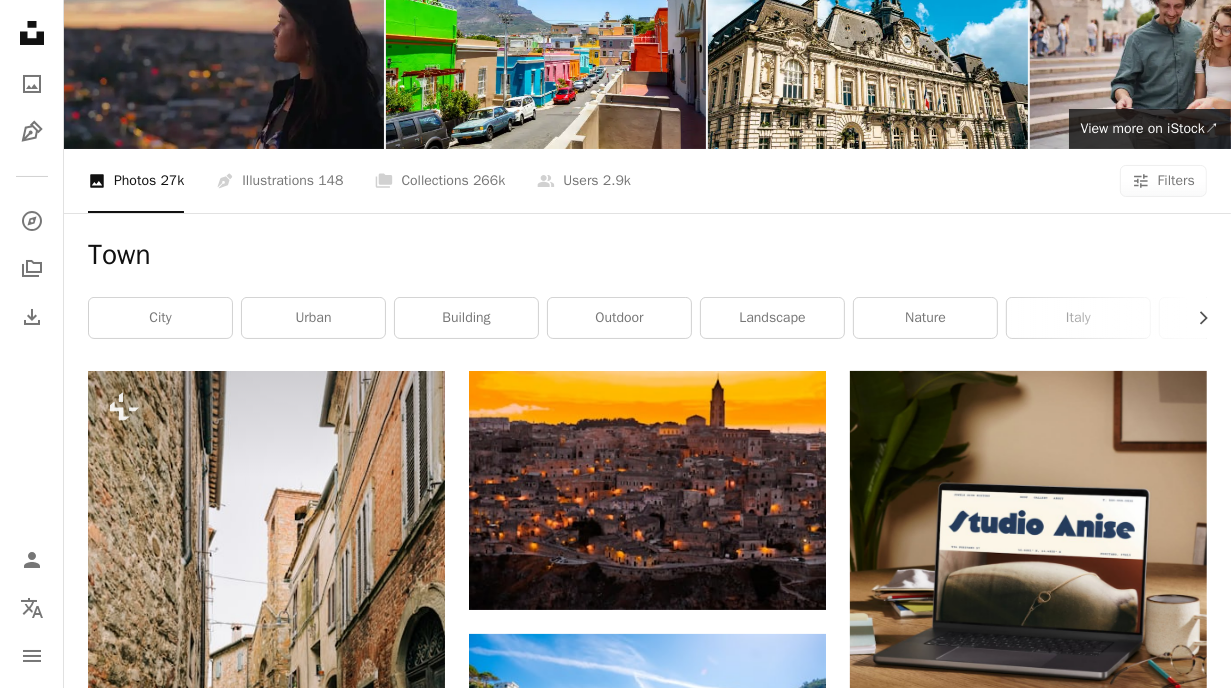 scroll, scrollTop: 0, scrollLeft: 0, axis: both 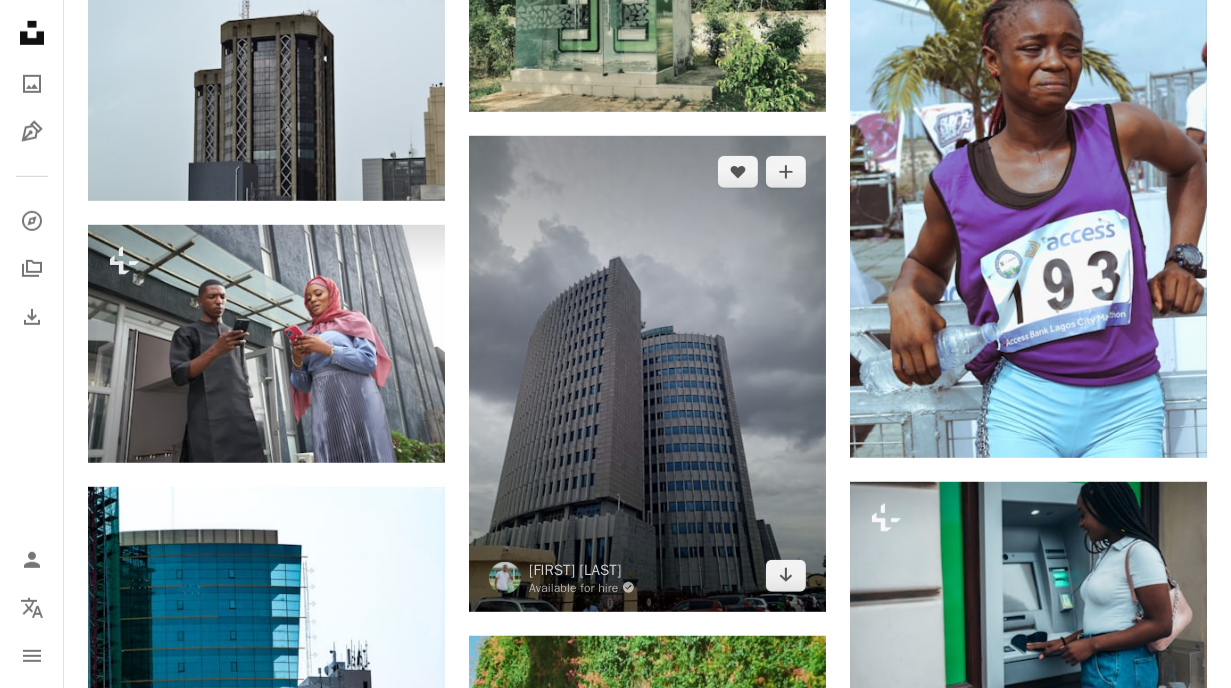 click at bounding box center [647, 374] 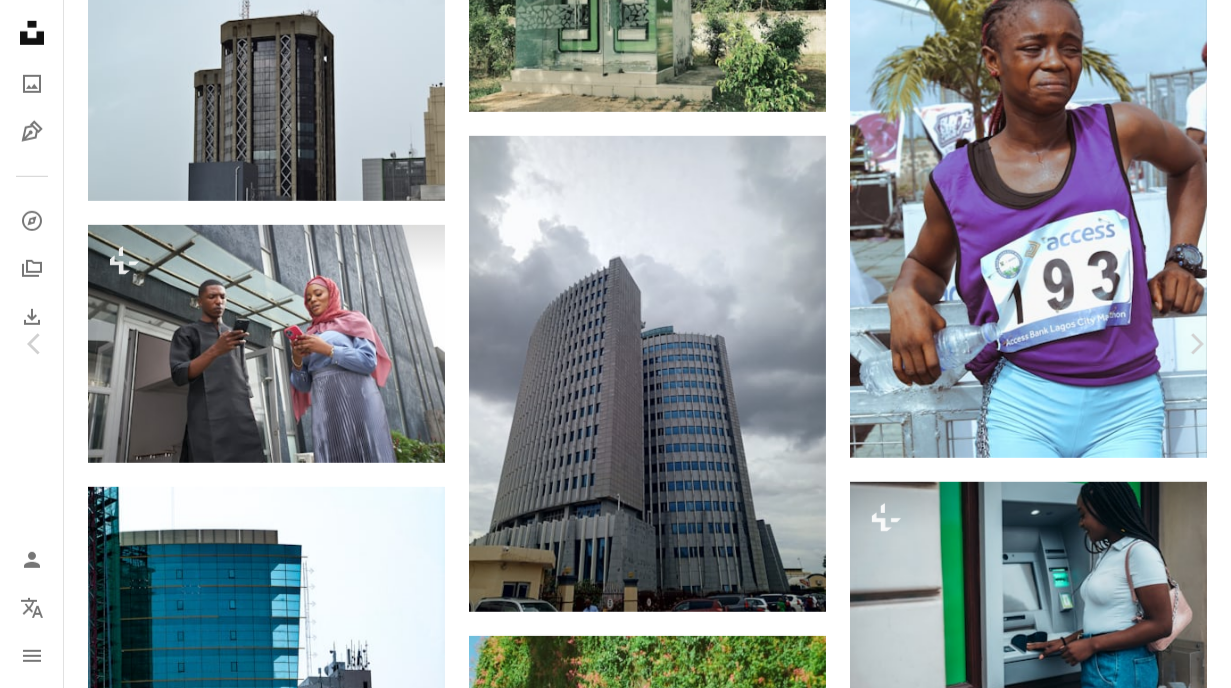 click on "An X shape" at bounding box center (20, 20) 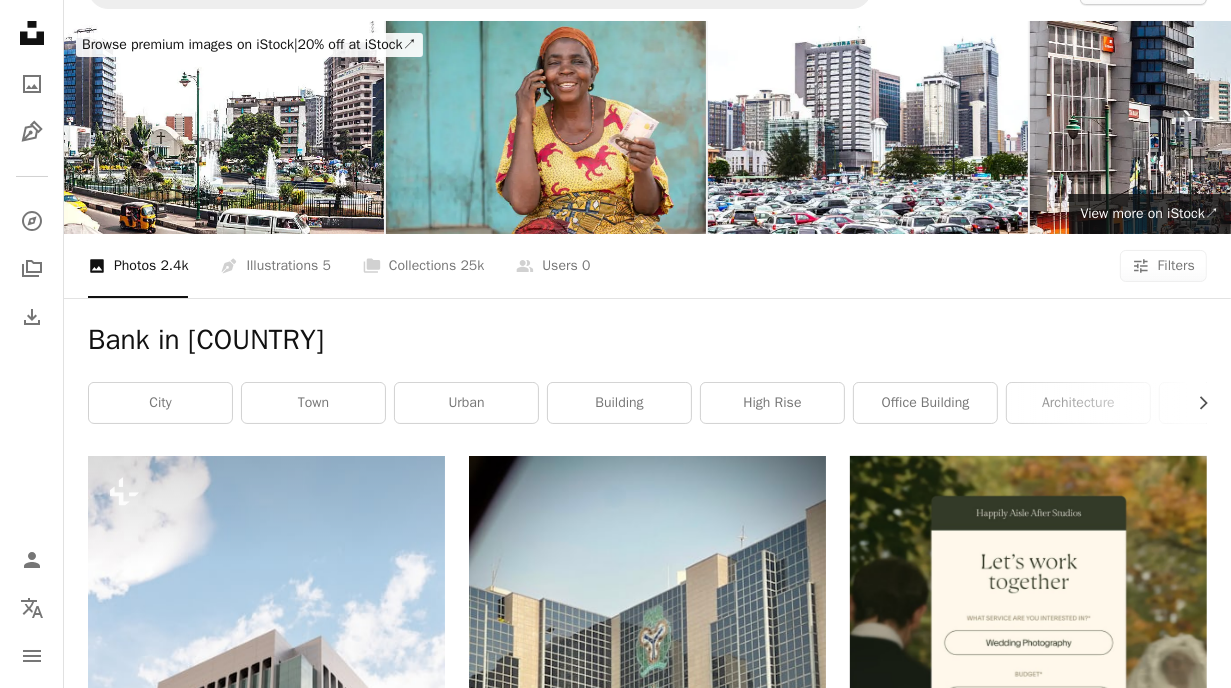 scroll, scrollTop: 0, scrollLeft: 0, axis: both 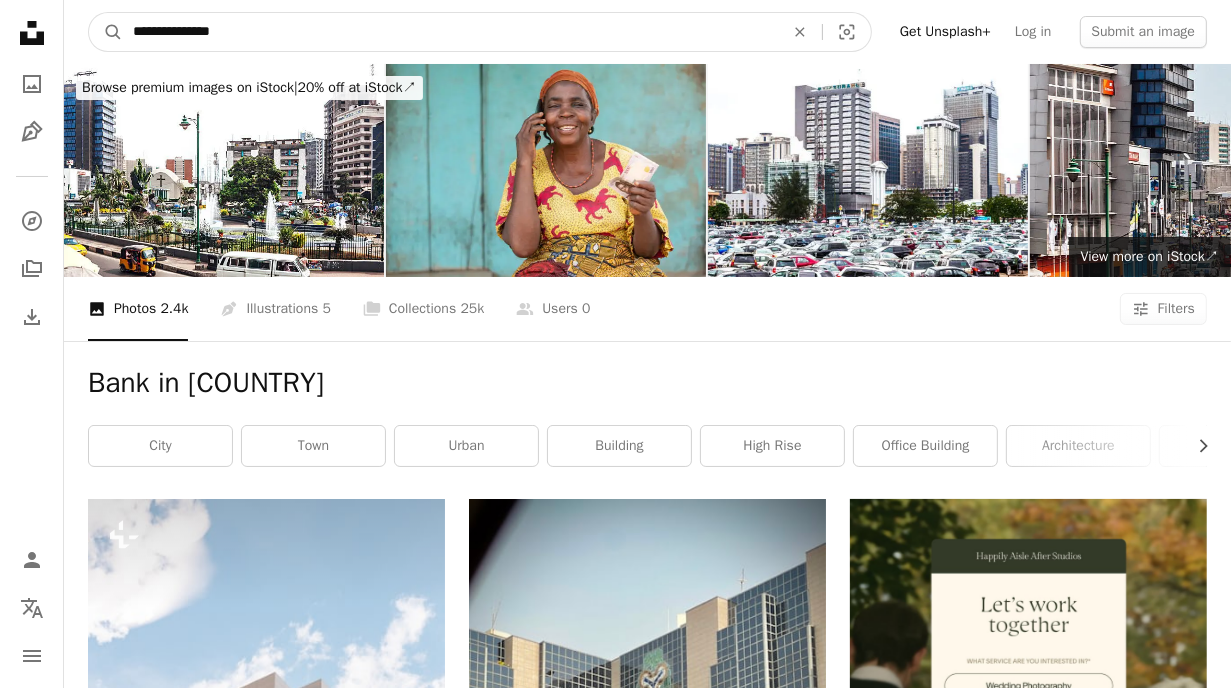 drag, startPoint x: 252, startPoint y: 21, endPoint x: 115, endPoint y: 34, distance: 137.6154 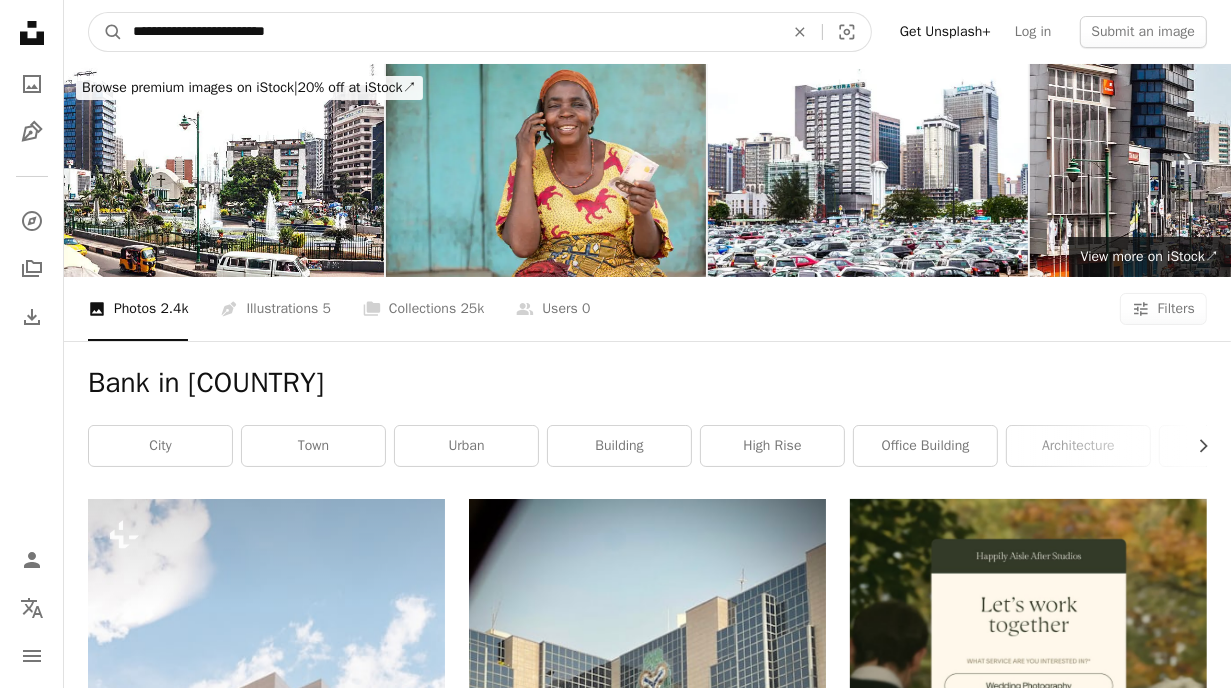 type on "**********" 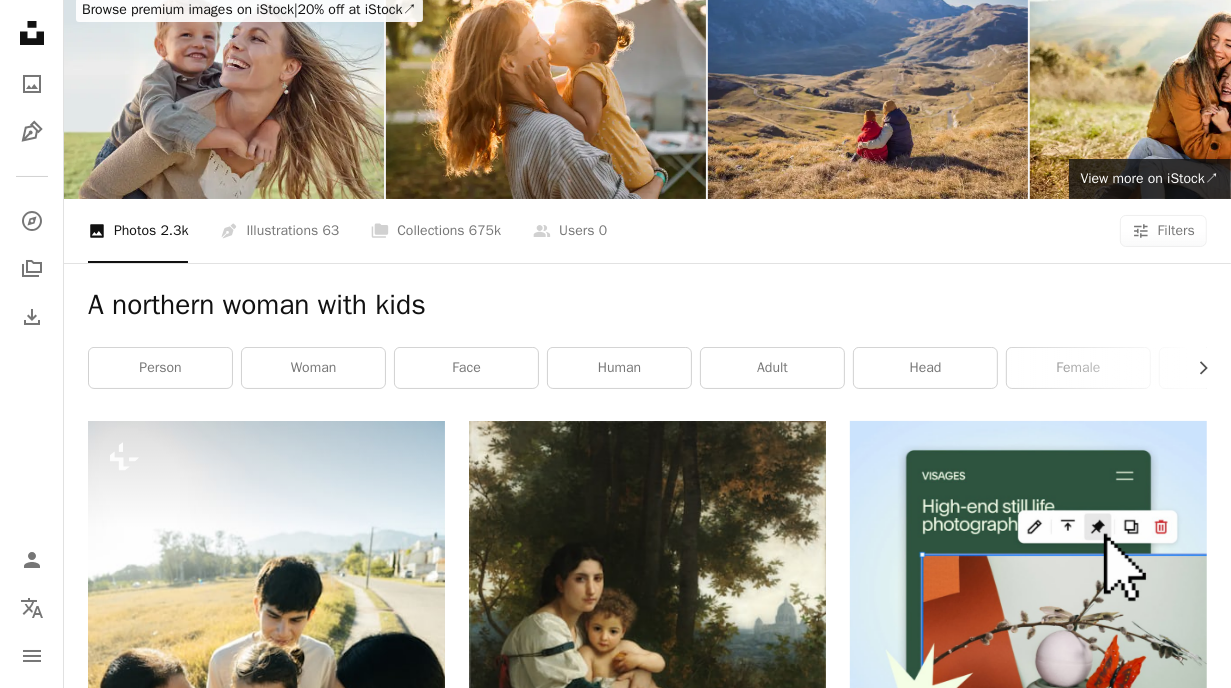 scroll, scrollTop: 0, scrollLeft: 0, axis: both 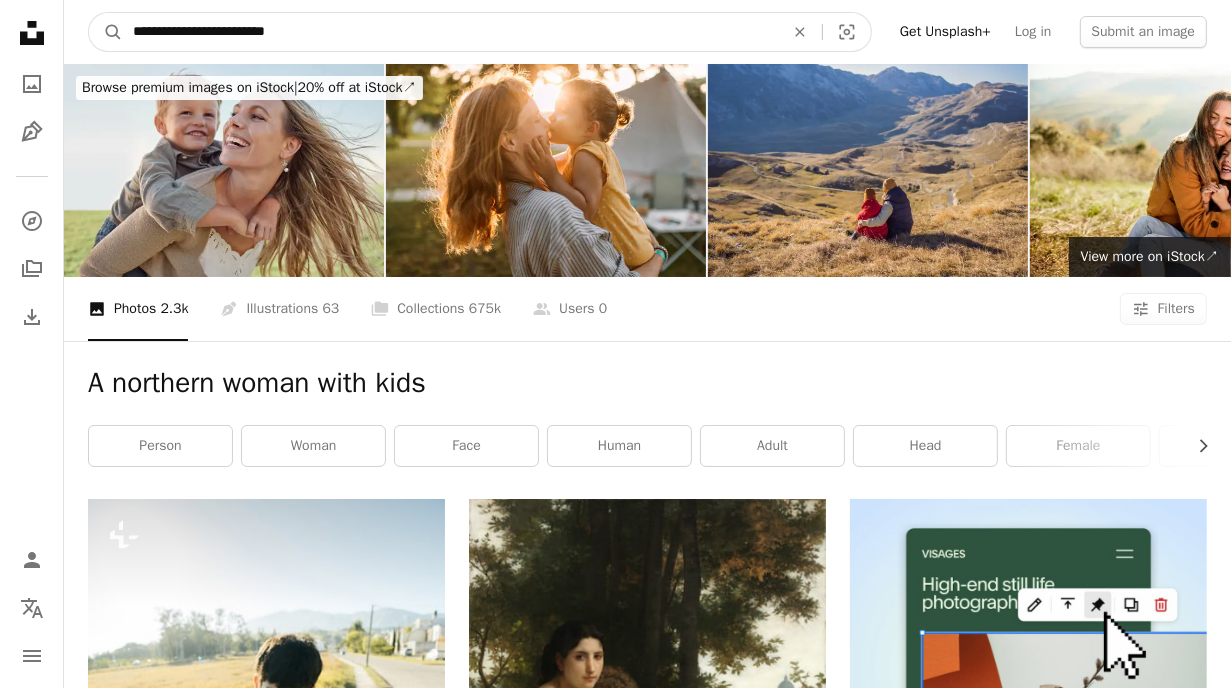 click on "**********" at bounding box center (450, 32) 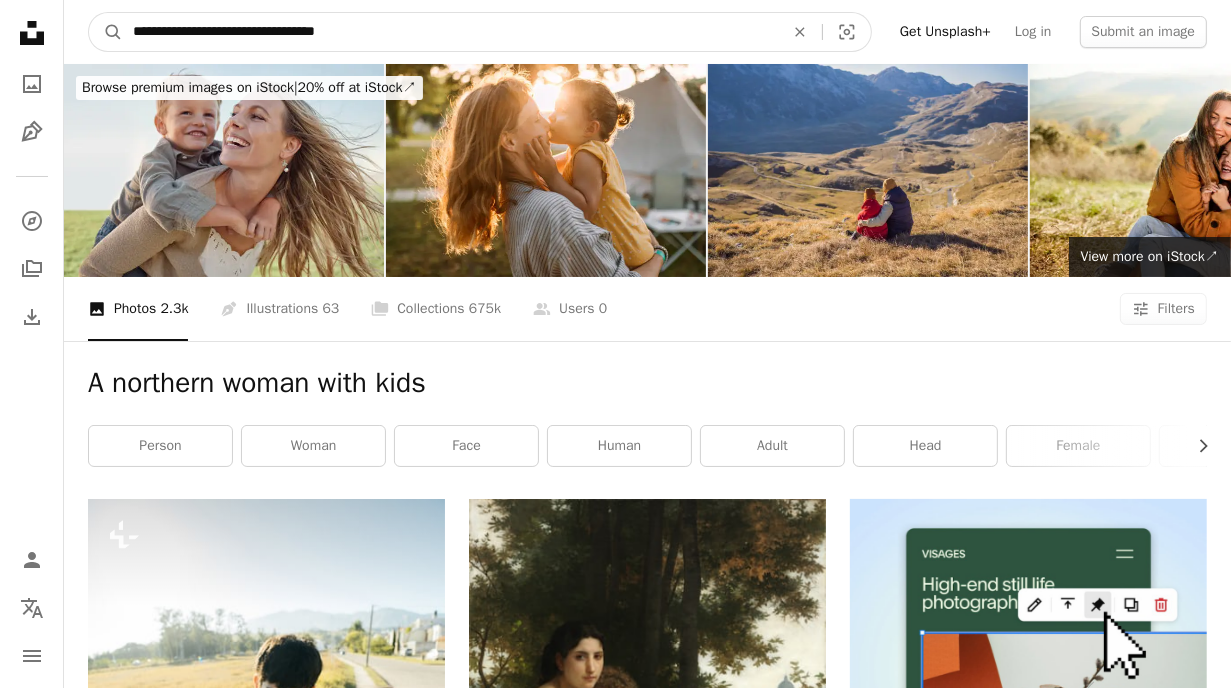 type on "**********" 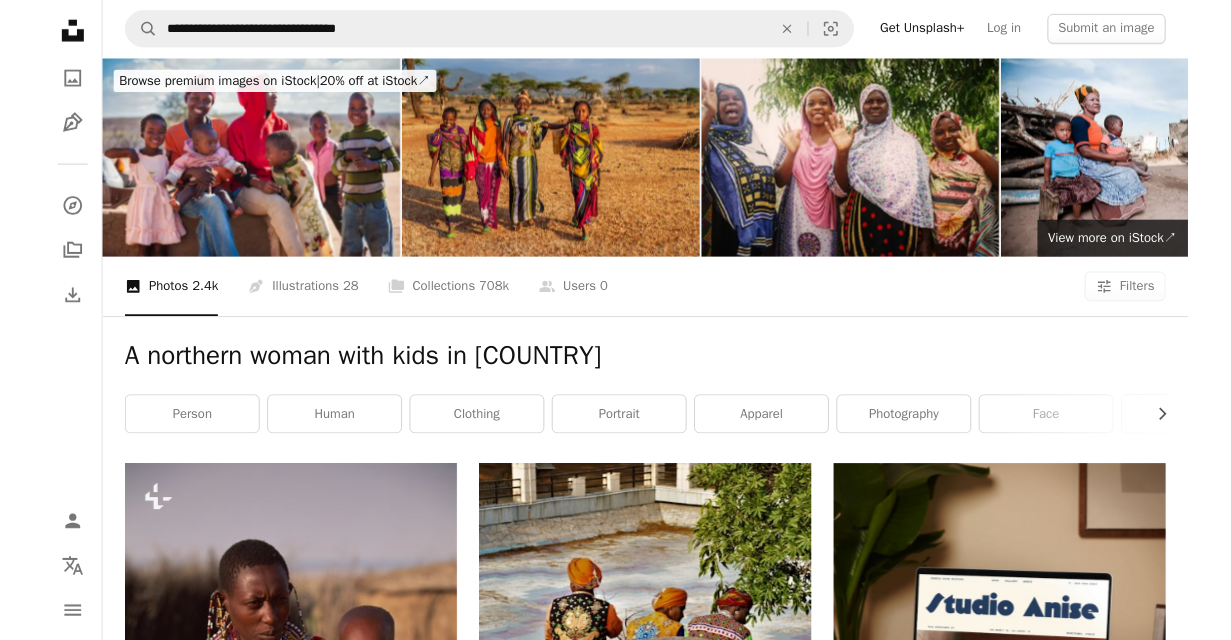scroll, scrollTop: 0, scrollLeft: 0, axis: both 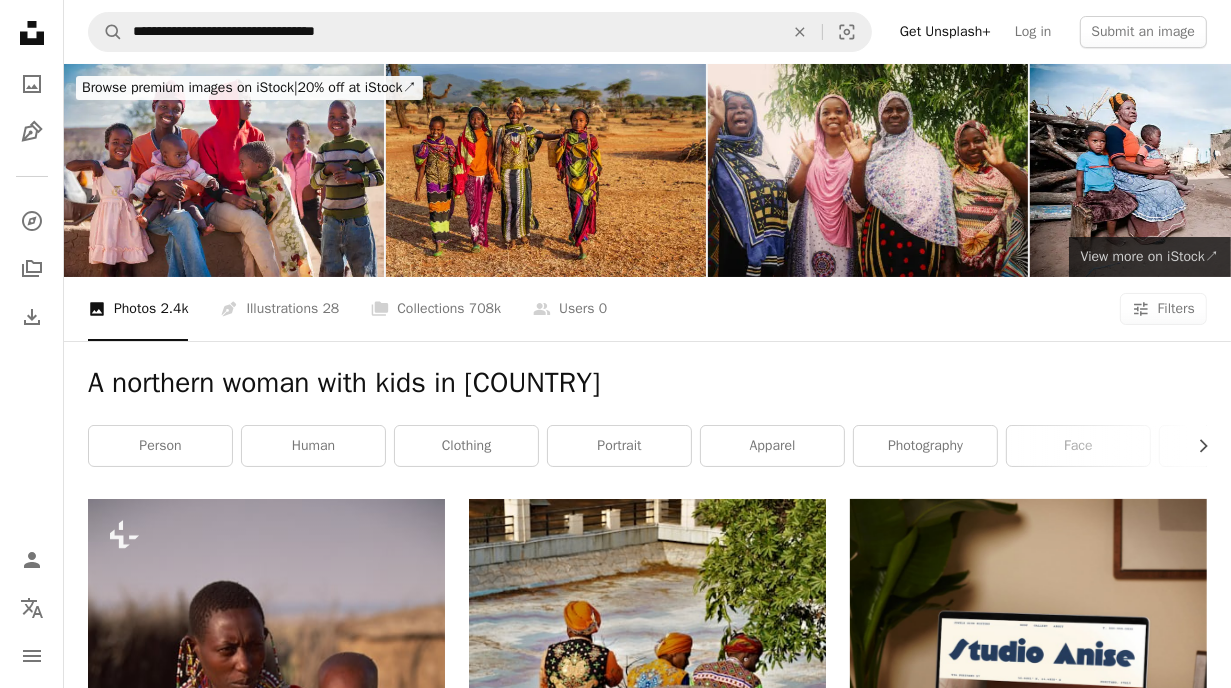 click on "View more on iStock  ↗" at bounding box center [1150, 256] 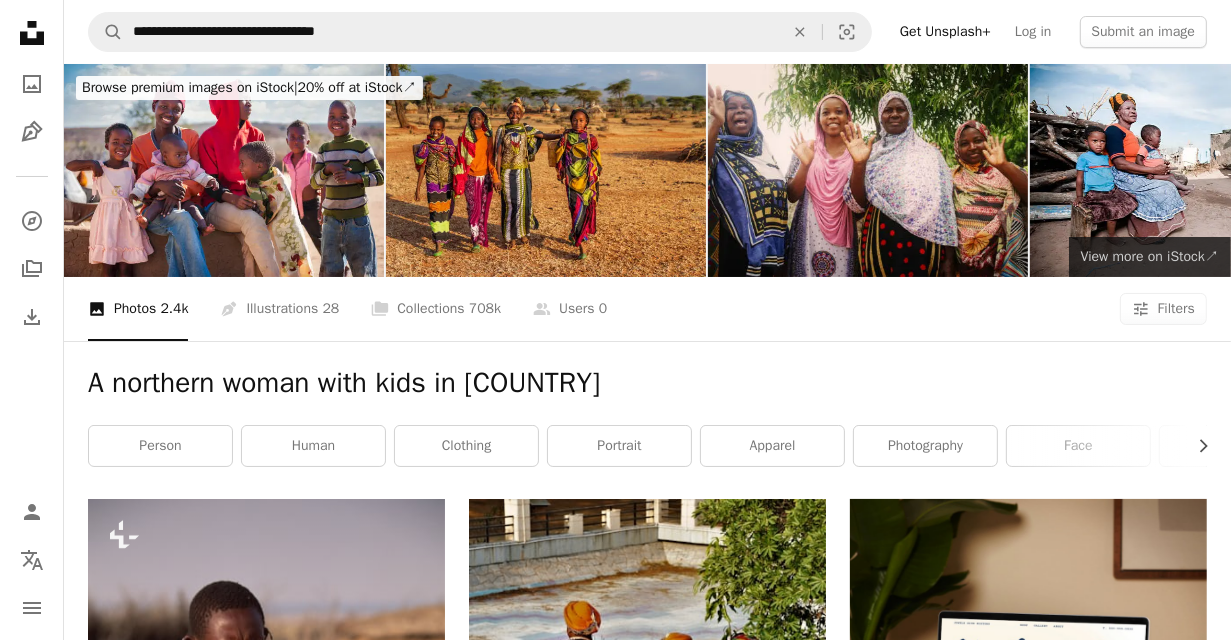click on "View more on iStock  ↗" at bounding box center (1150, 256) 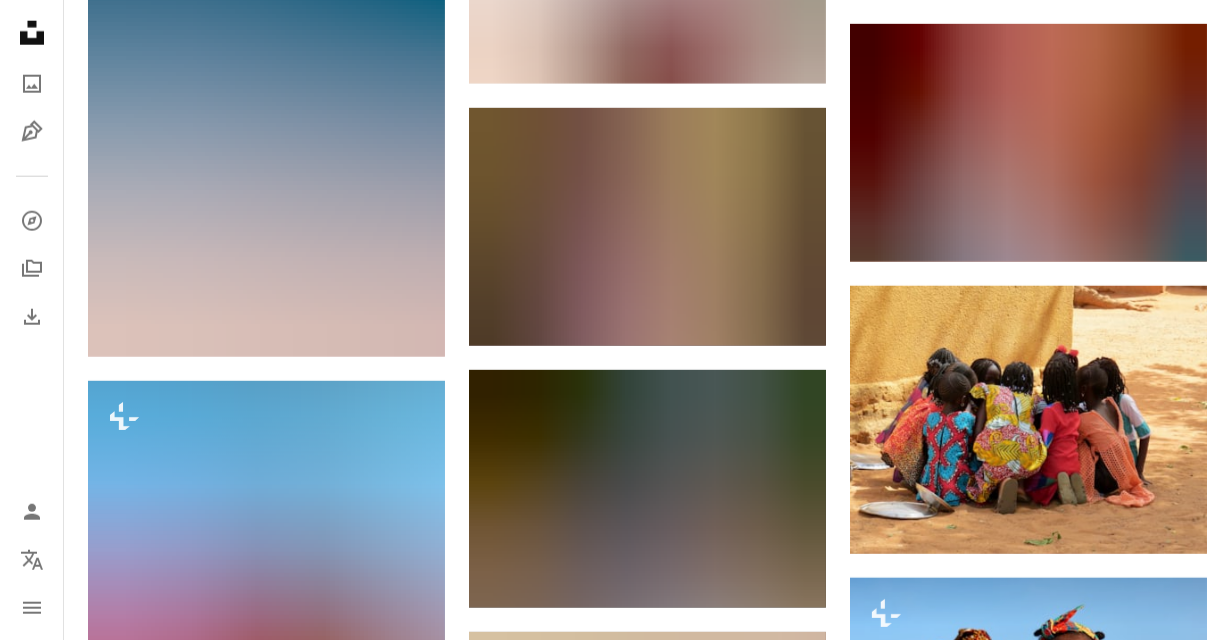 scroll, scrollTop: 1783, scrollLeft: 0, axis: vertical 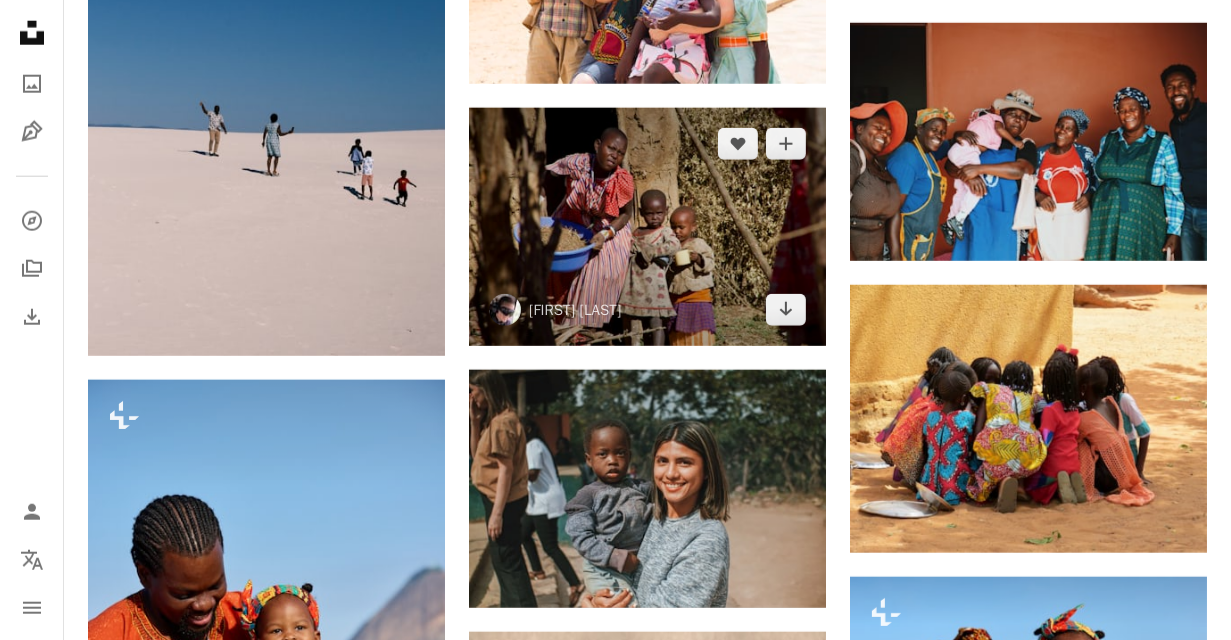 click at bounding box center (647, 227) 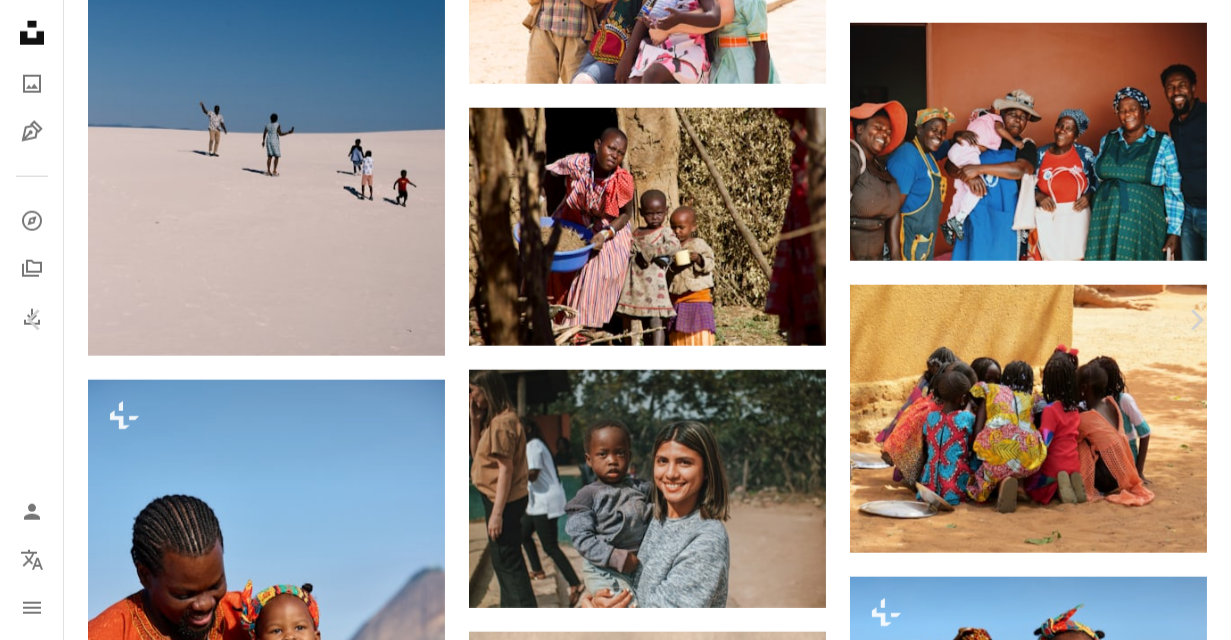 scroll, scrollTop: 54, scrollLeft: 0, axis: vertical 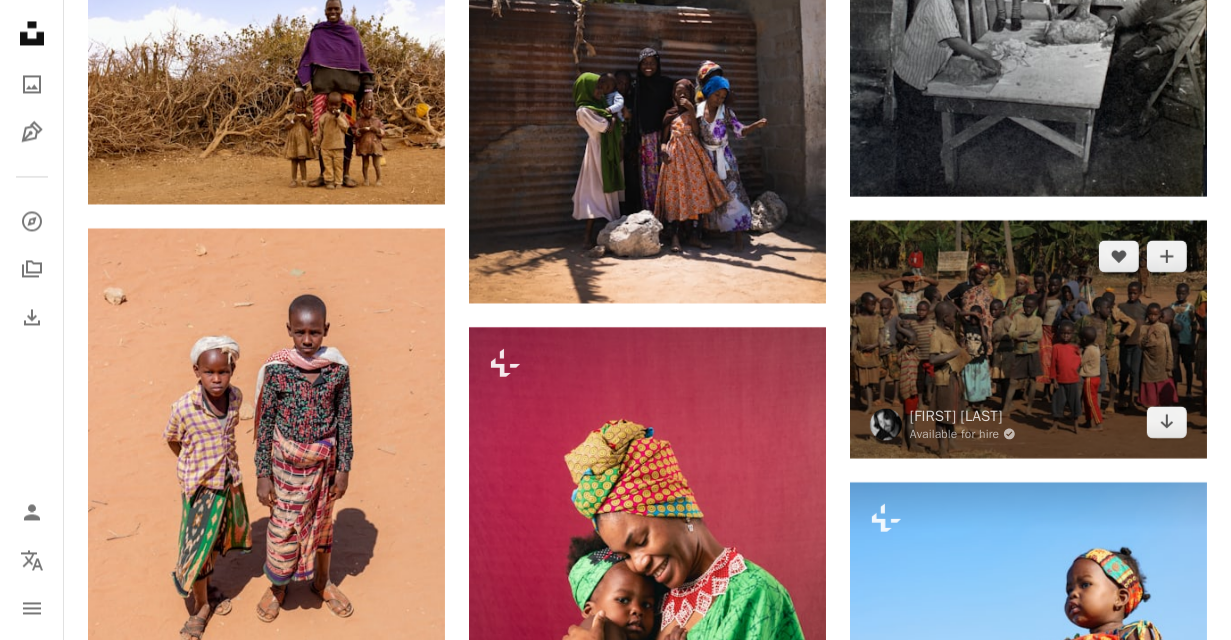 click at bounding box center [1028, 339] 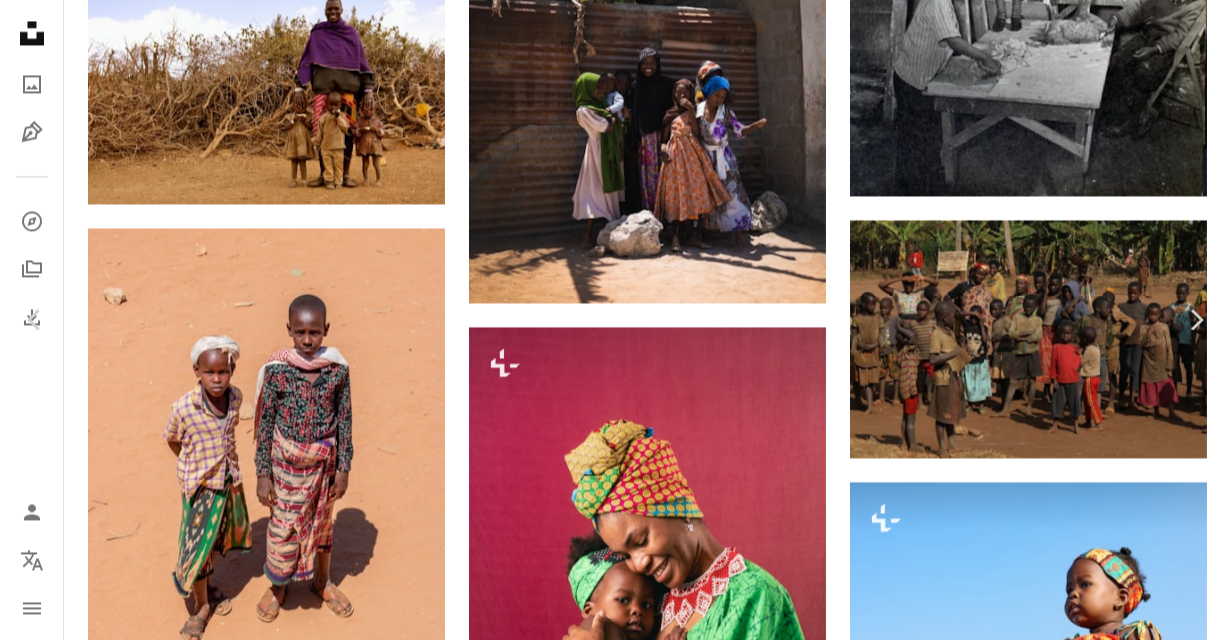 click on "An X shape" at bounding box center [20, 20] 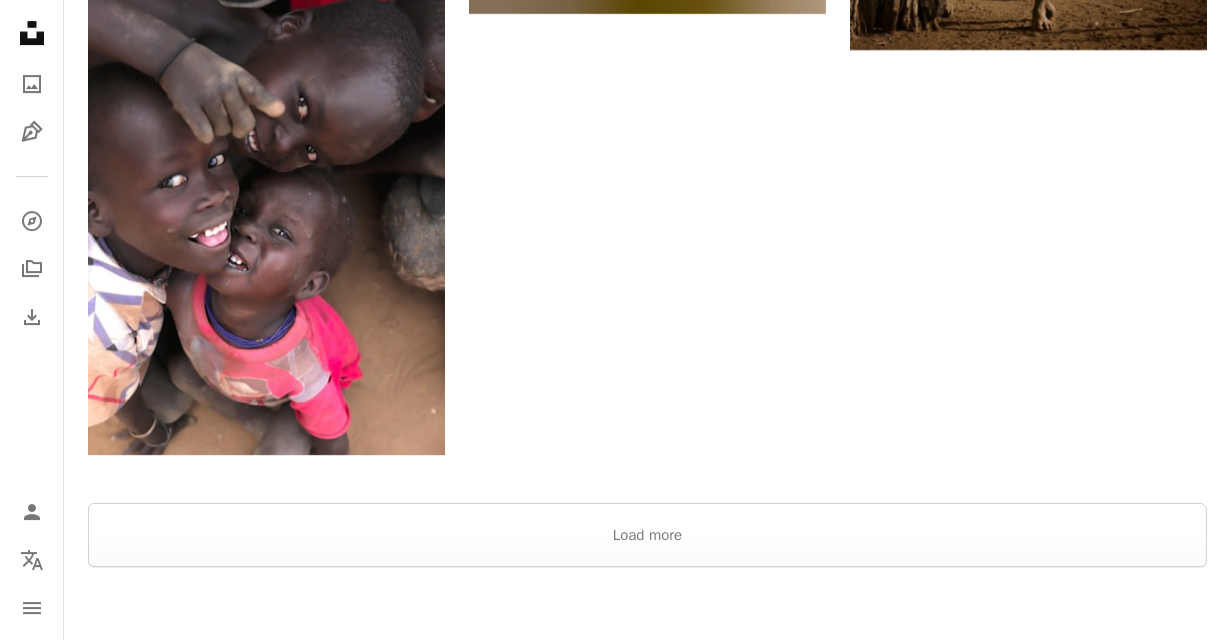 scroll, scrollTop: 5613, scrollLeft: 0, axis: vertical 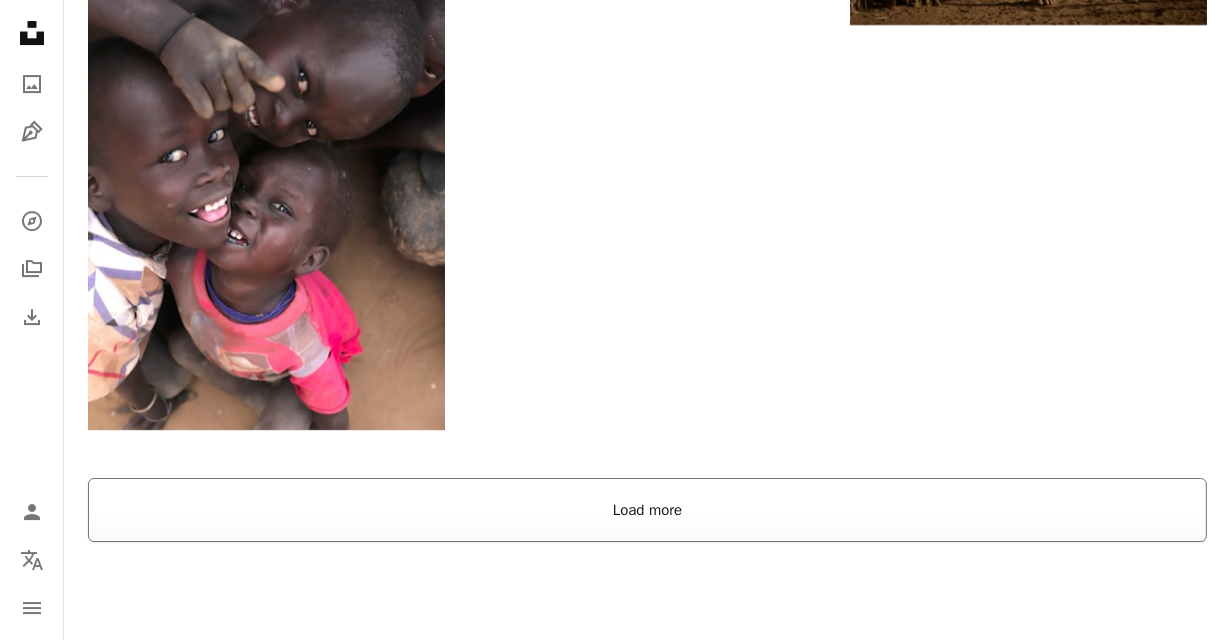 click on "Load more" at bounding box center (647, 510) 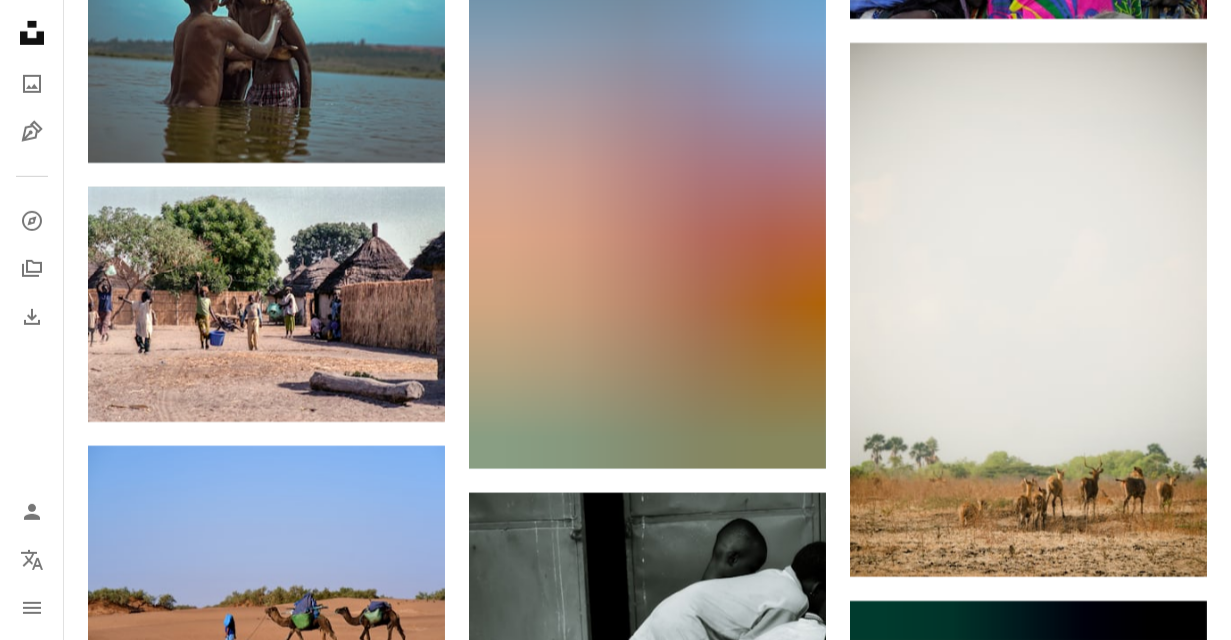 scroll, scrollTop: 13317, scrollLeft: 0, axis: vertical 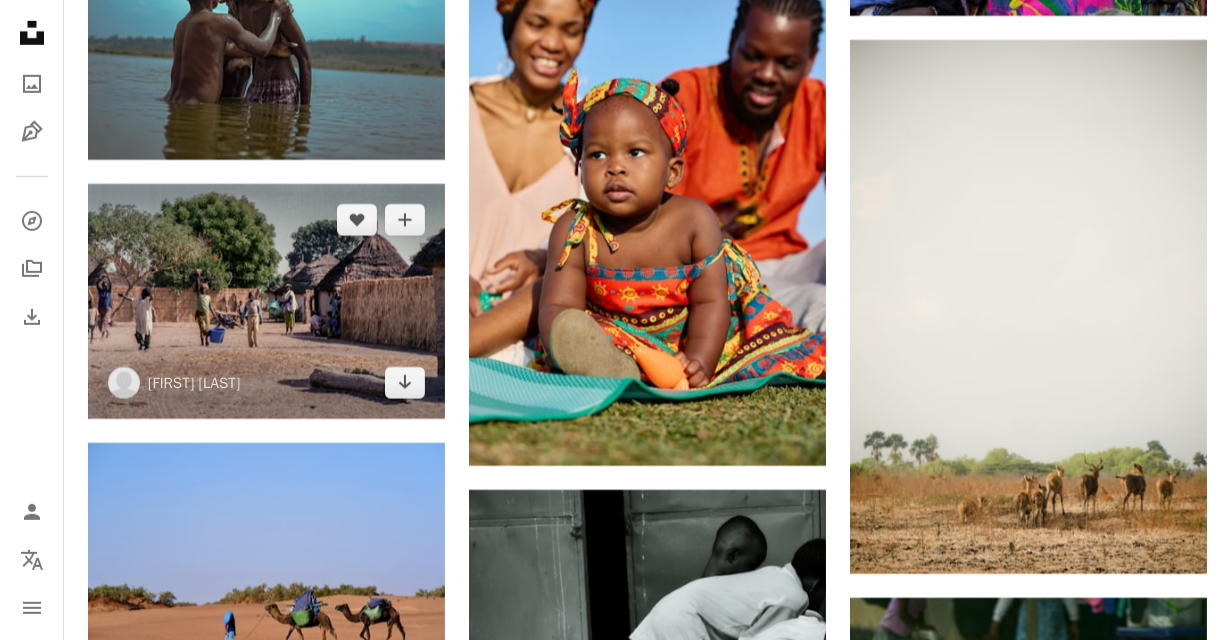 click at bounding box center (266, 302) 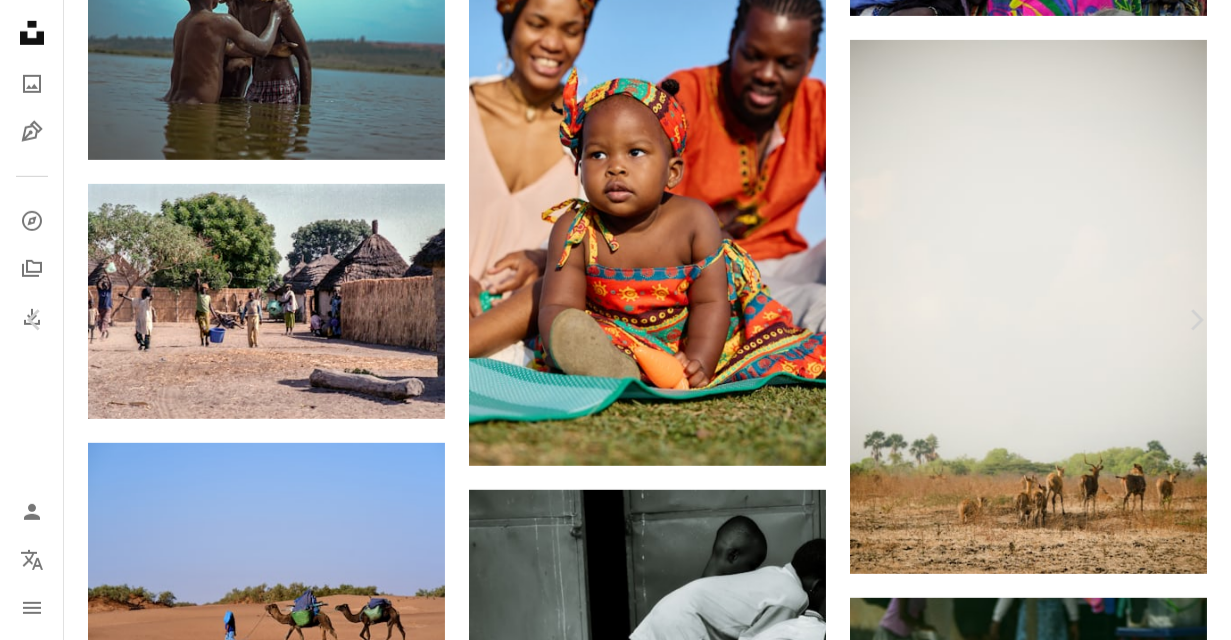 click on "An X shape" at bounding box center (20, 20) 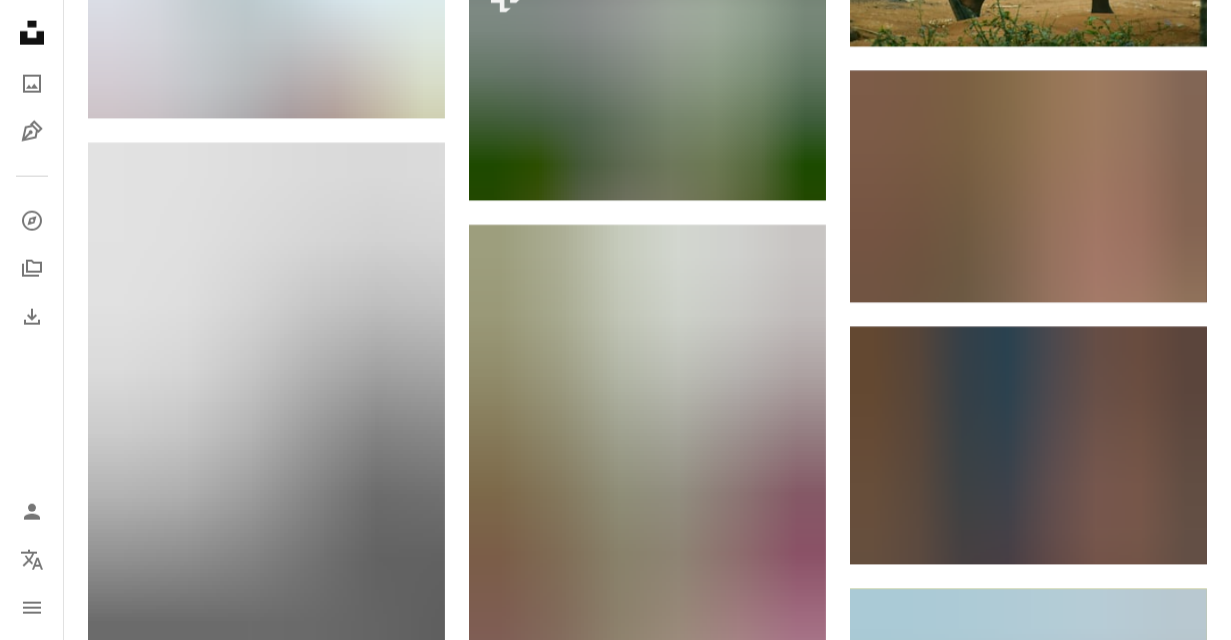 scroll, scrollTop: 14408, scrollLeft: 0, axis: vertical 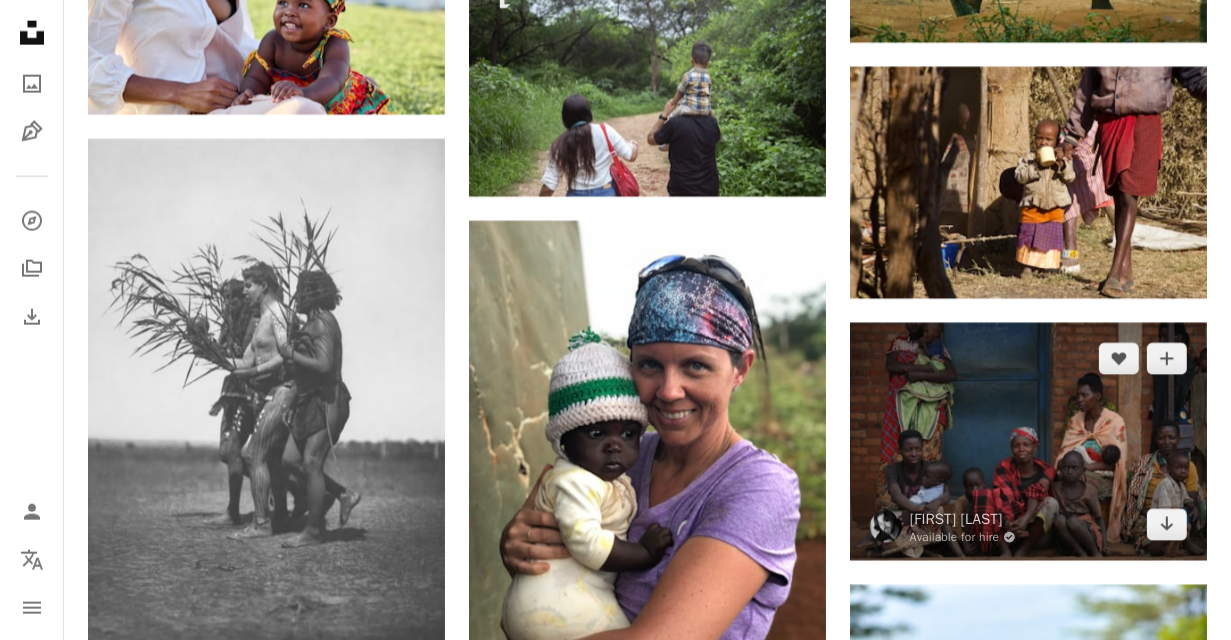 click at bounding box center (1028, 442) 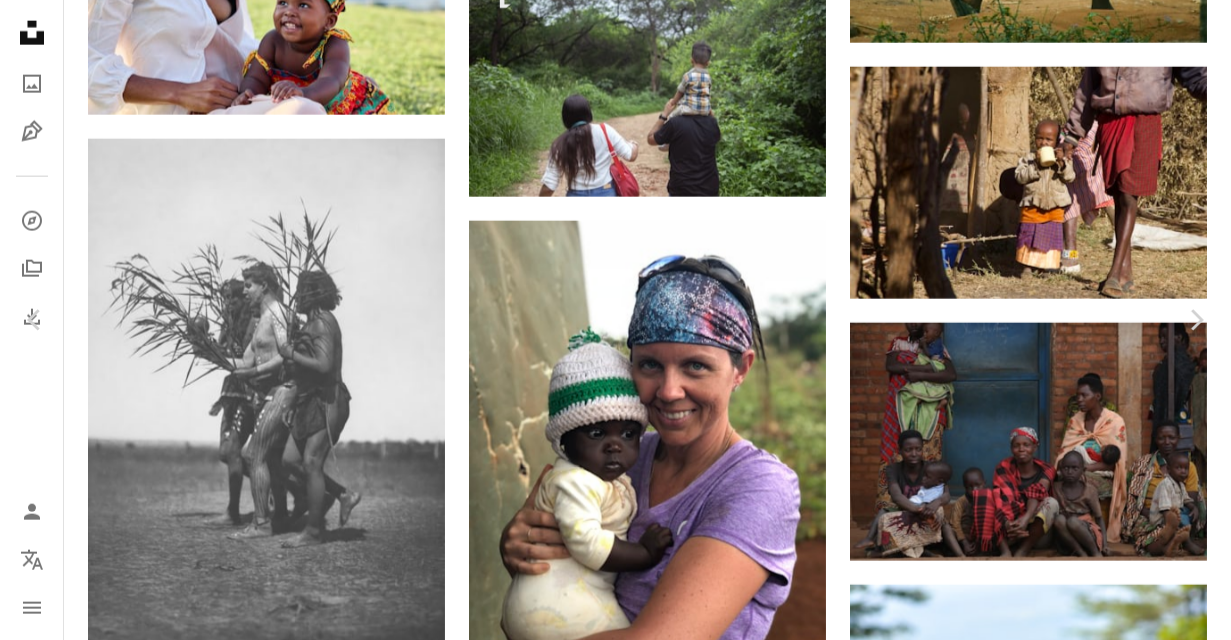 click on "An X shape" at bounding box center [20, 20] 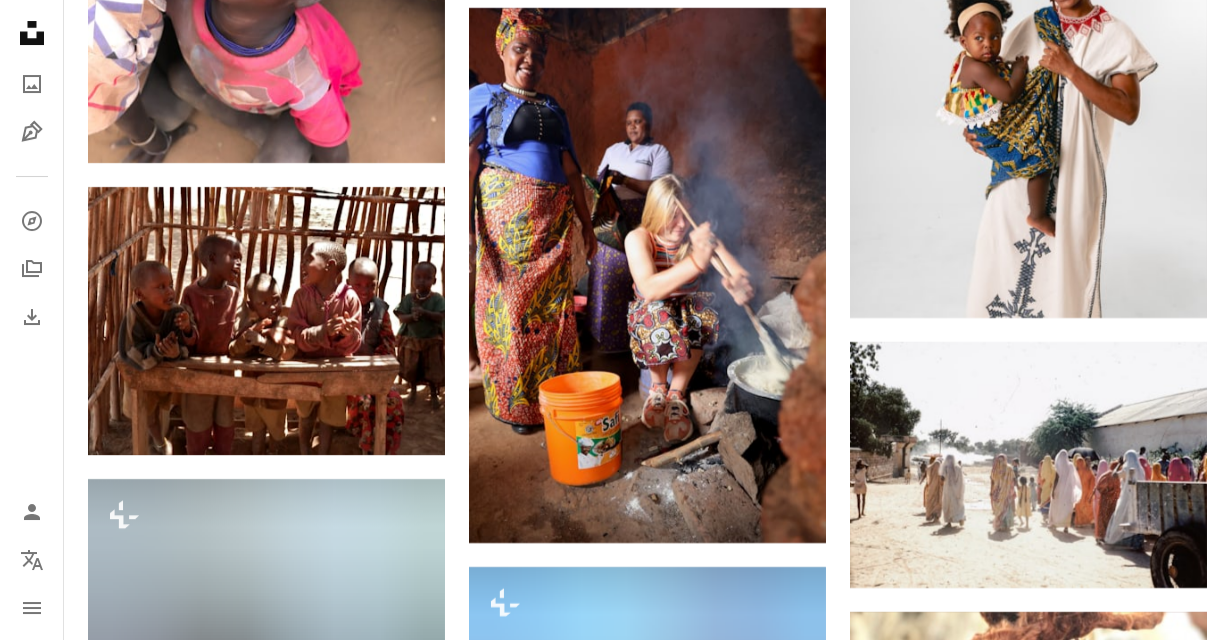 scroll, scrollTop: 5882, scrollLeft: 0, axis: vertical 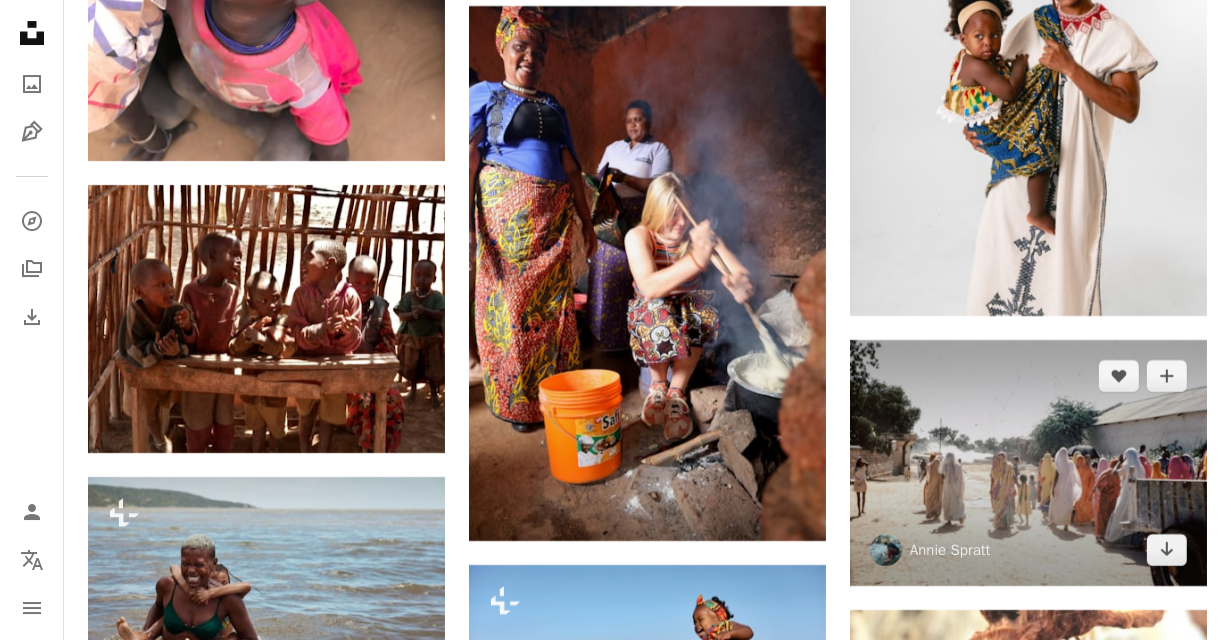 click at bounding box center [1028, 463] 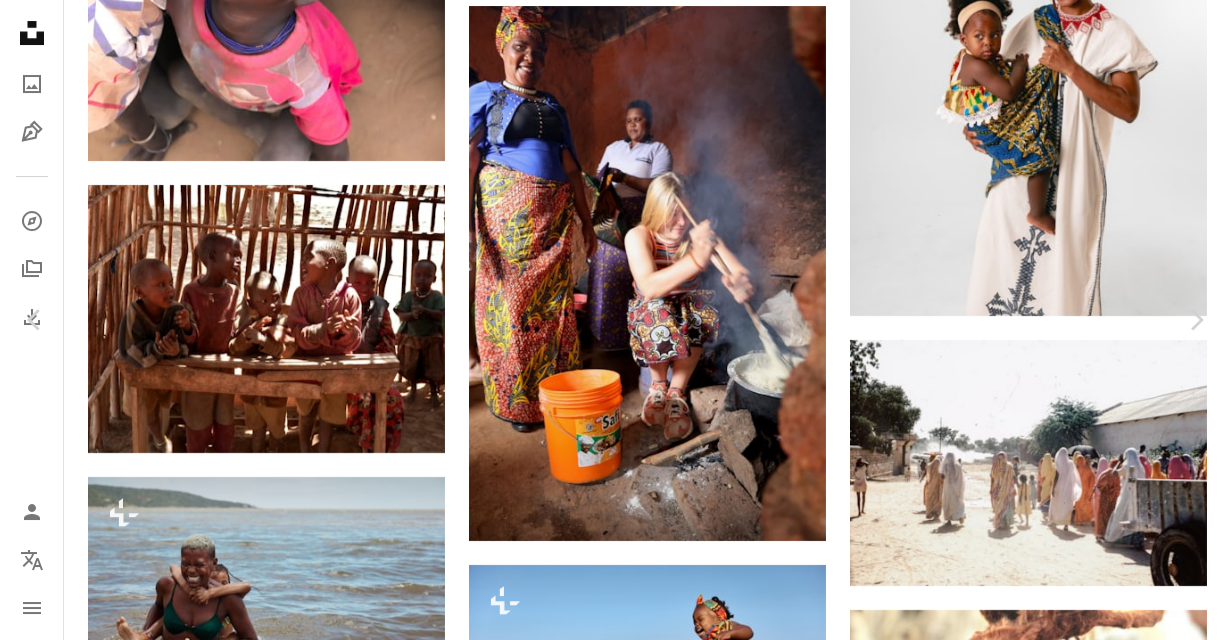 click on "An X shape" at bounding box center [20, 20] 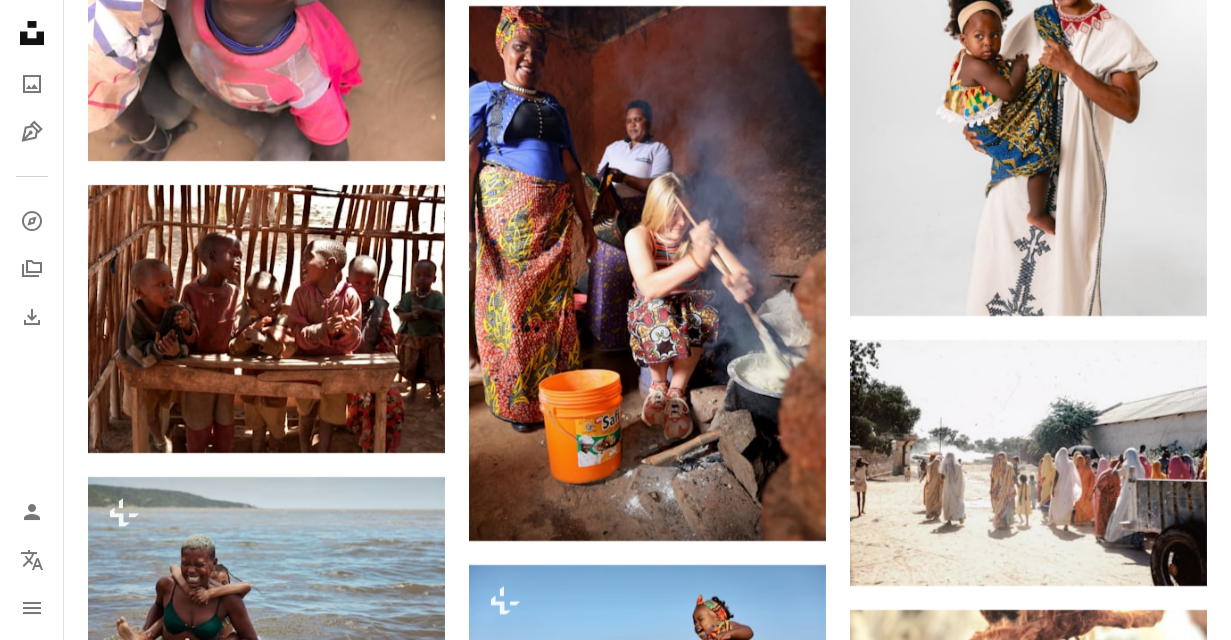 click on "Unsplash logo Unsplash Home" 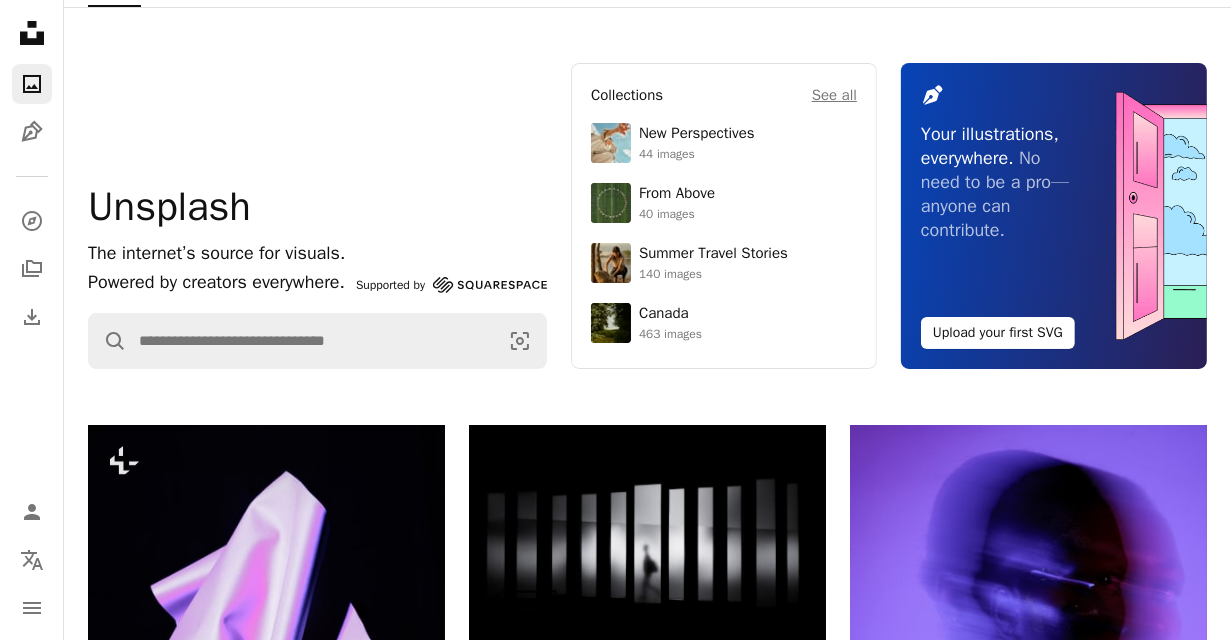 scroll, scrollTop: 0, scrollLeft: 0, axis: both 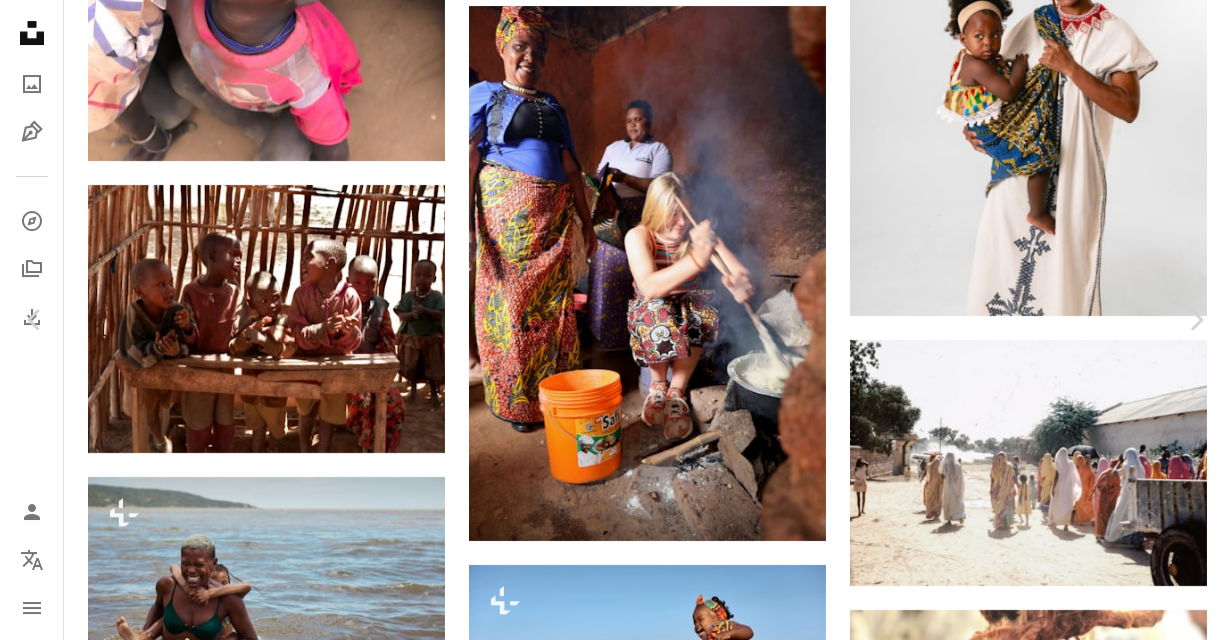 click on "An X shape" at bounding box center [20, 20] 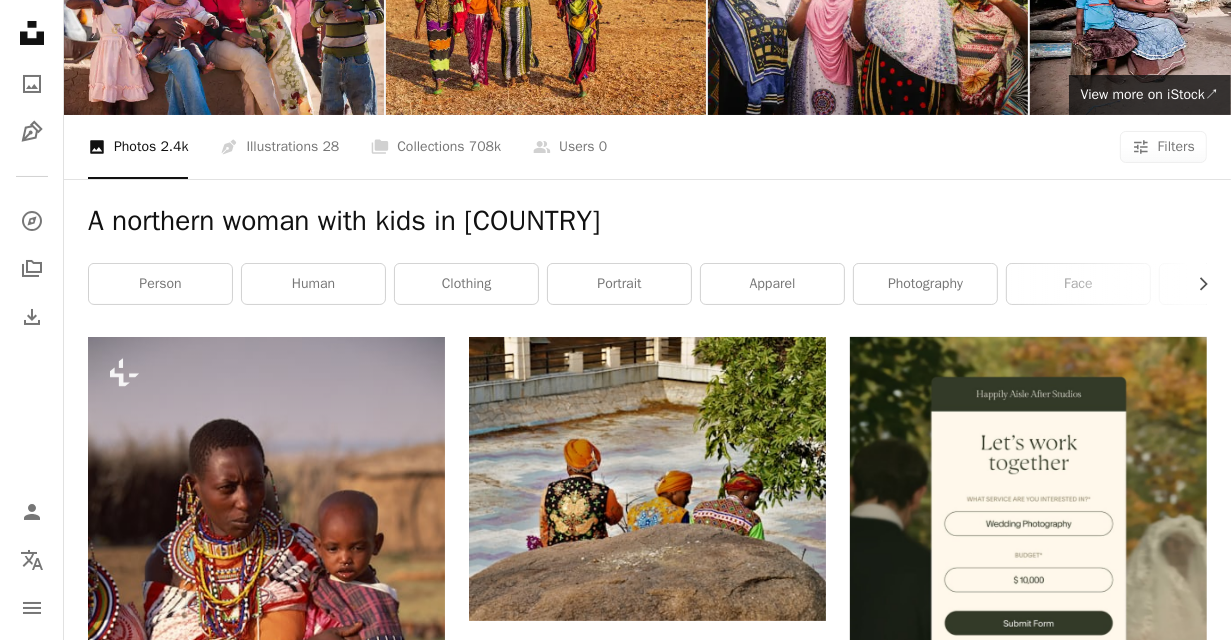 scroll, scrollTop: 141, scrollLeft: 0, axis: vertical 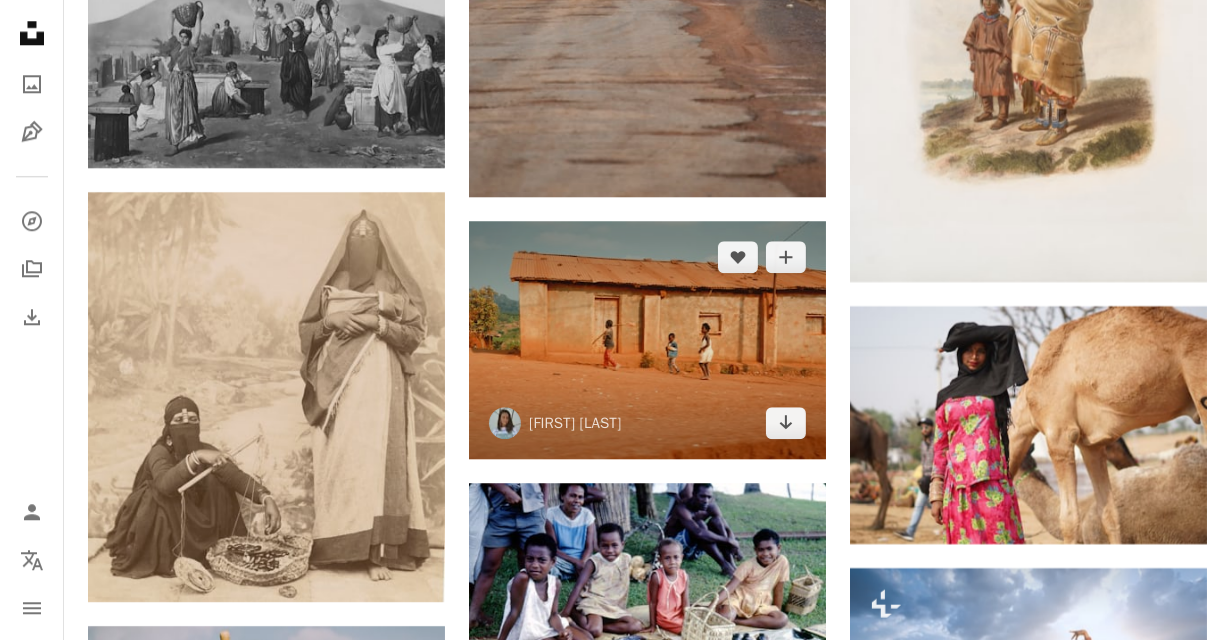 click at bounding box center (647, 340) 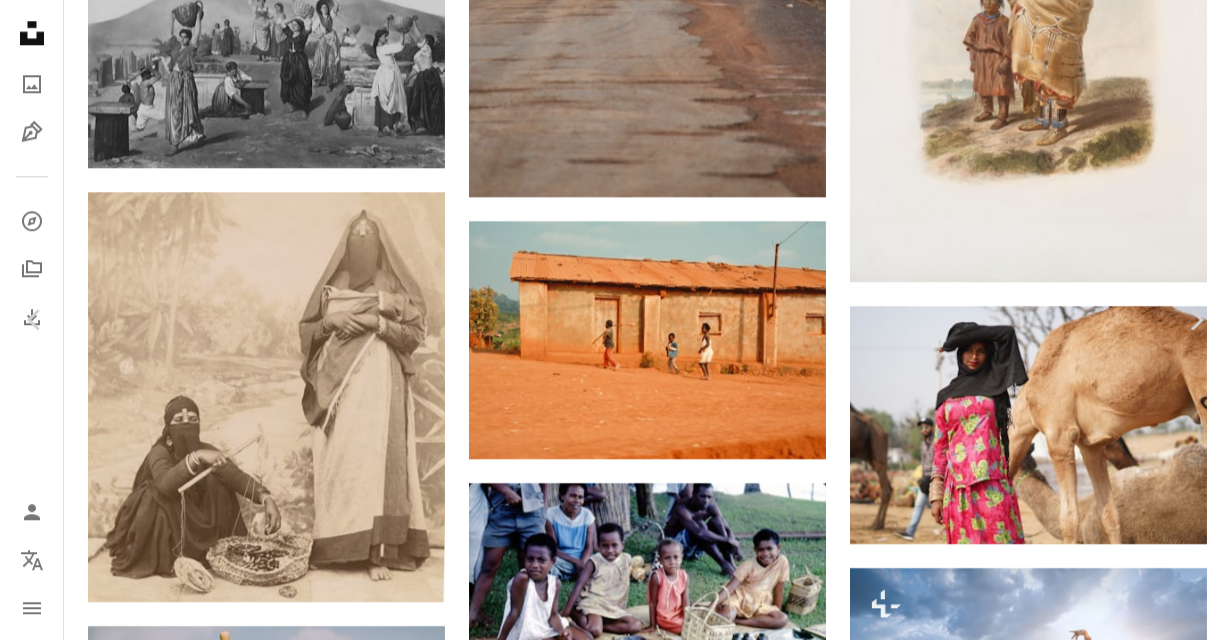 click on "An X shape" at bounding box center [20, 20] 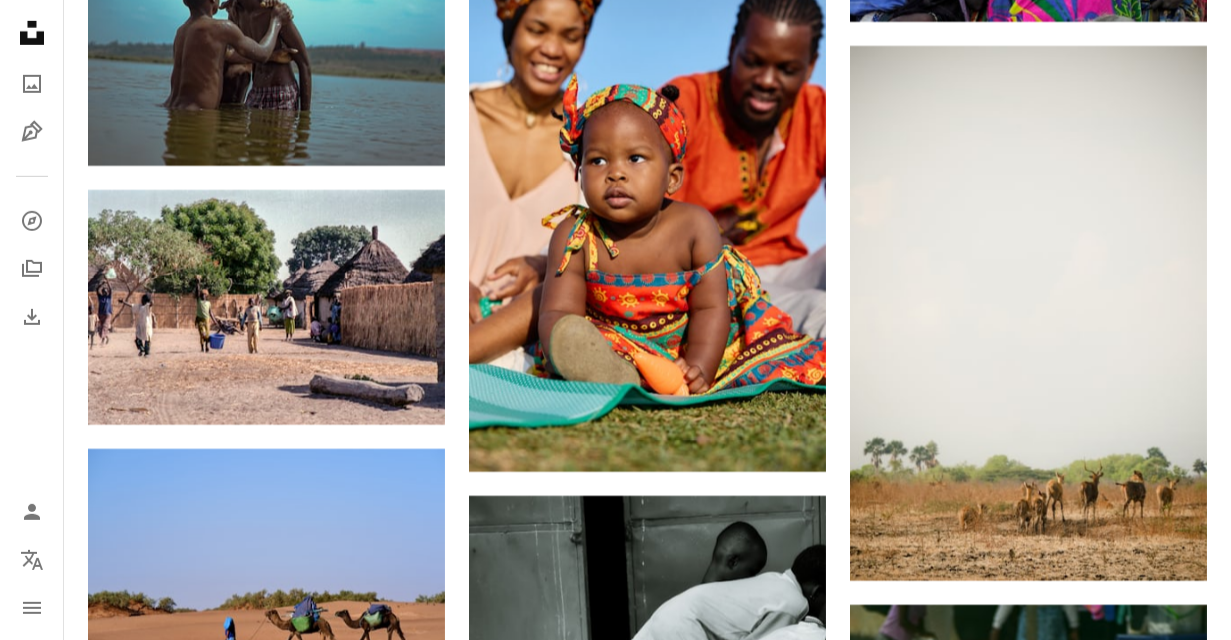 scroll, scrollTop: 13310, scrollLeft: 0, axis: vertical 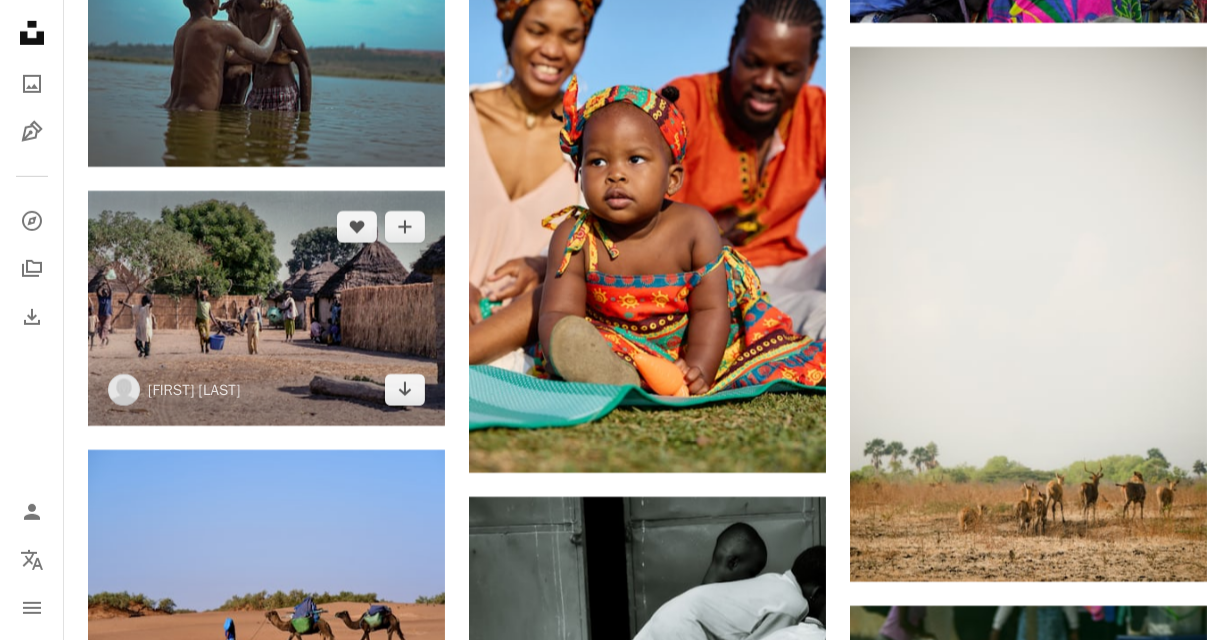 click at bounding box center [266, 309] 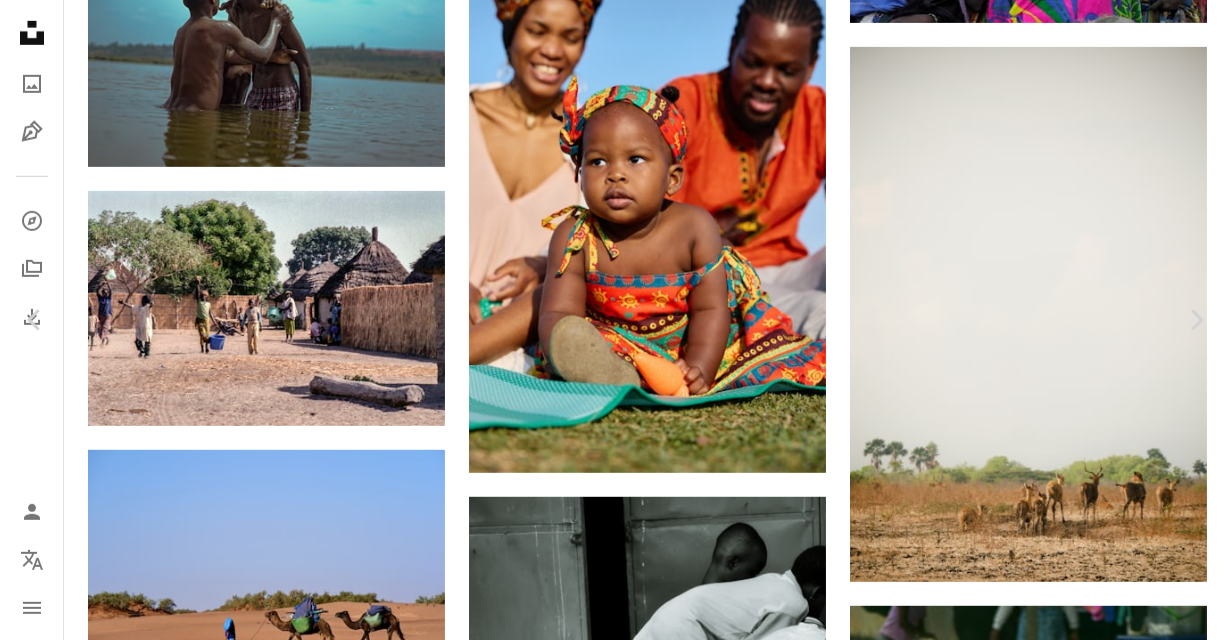 scroll, scrollTop: 55, scrollLeft: 0, axis: vertical 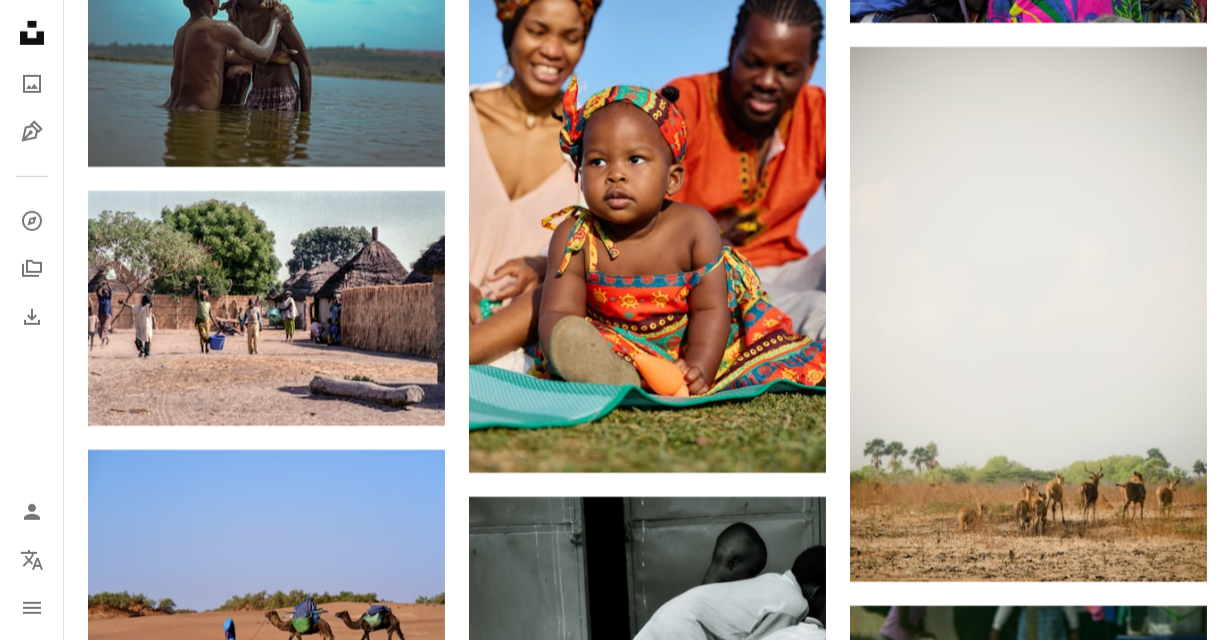 click on "Unsplash logo Unsplash Home A photo Pen Tool A compass A stack of folders Download Person Localization icon navigation menu" at bounding box center (32, 320) 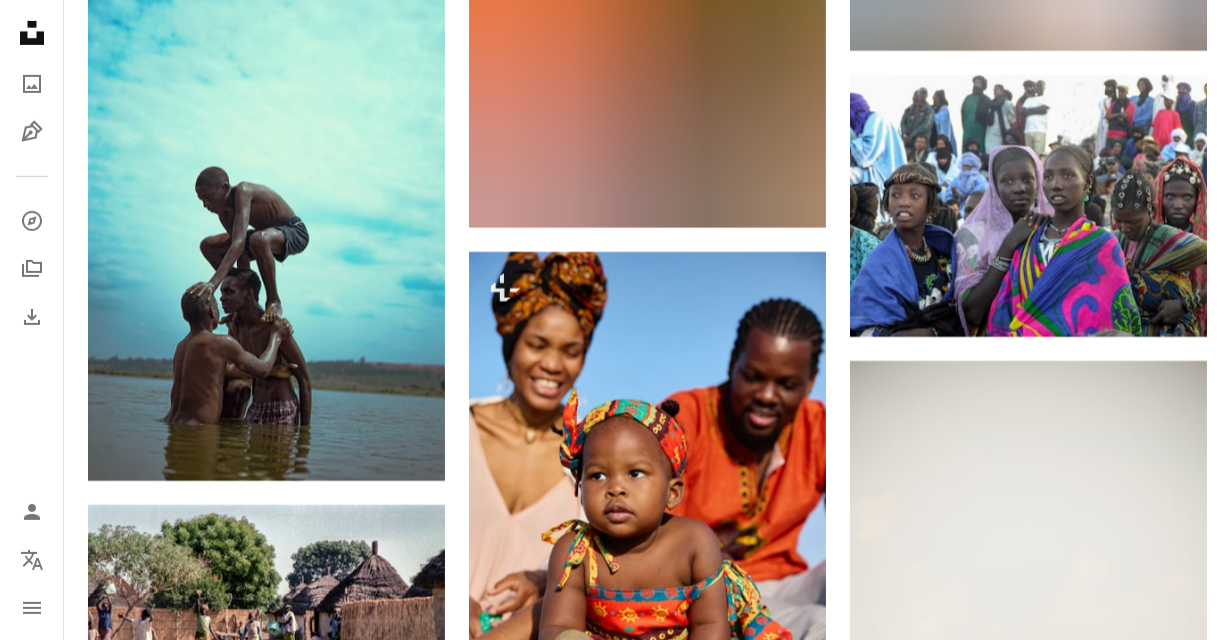 scroll, scrollTop: 12996, scrollLeft: 0, axis: vertical 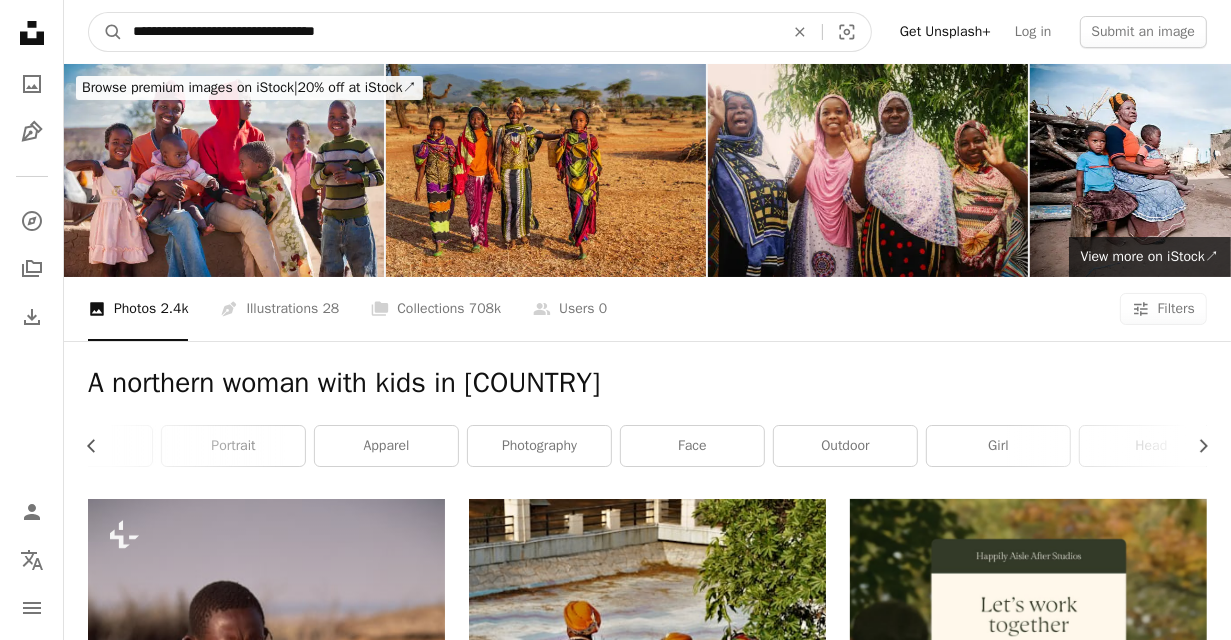 drag, startPoint x: 387, startPoint y: 24, endPoint x: 91, endPoint y: 29, distance: 296.04224 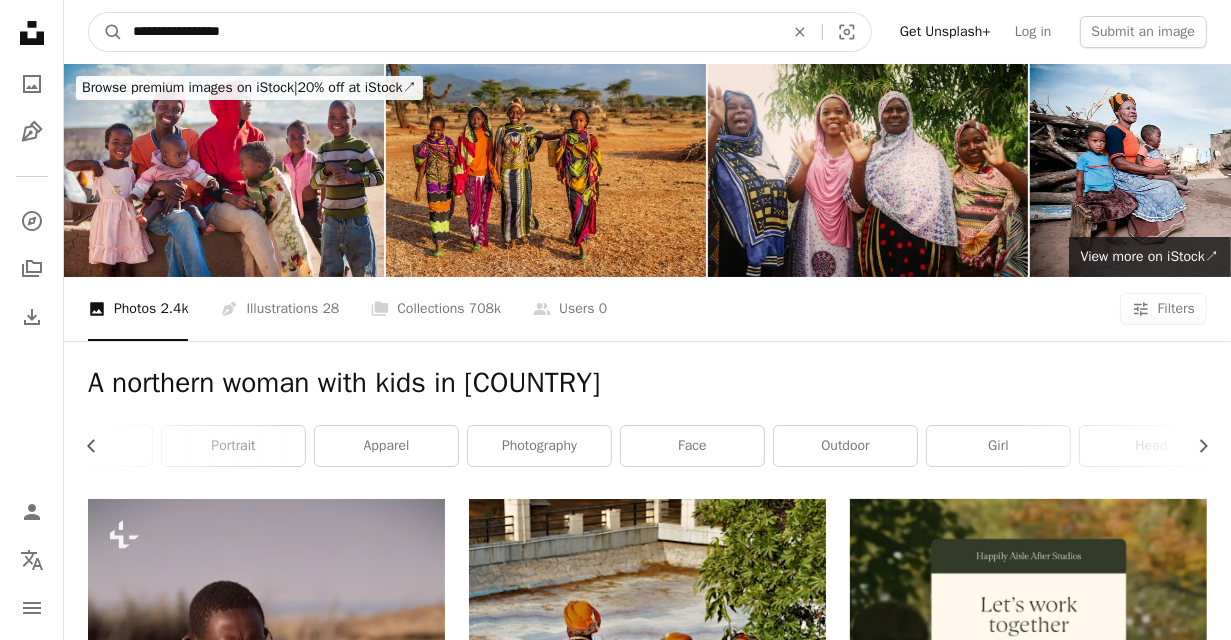 type on "**********" 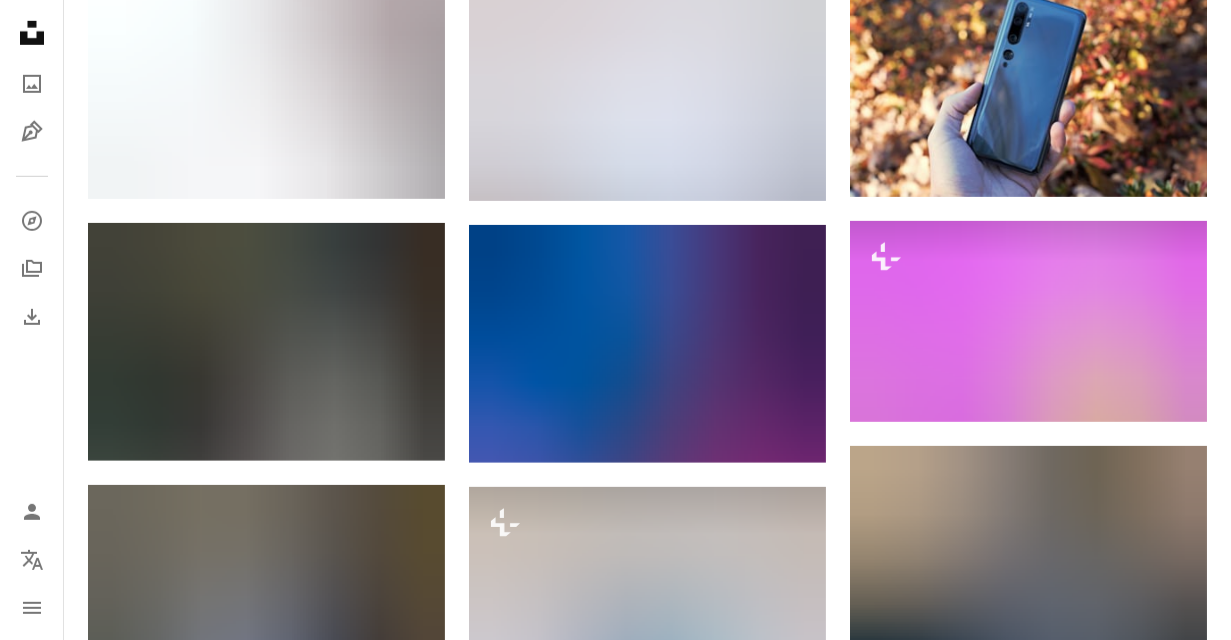 scroll, scrollTop: 0, scrollLeft: 0, axis: both 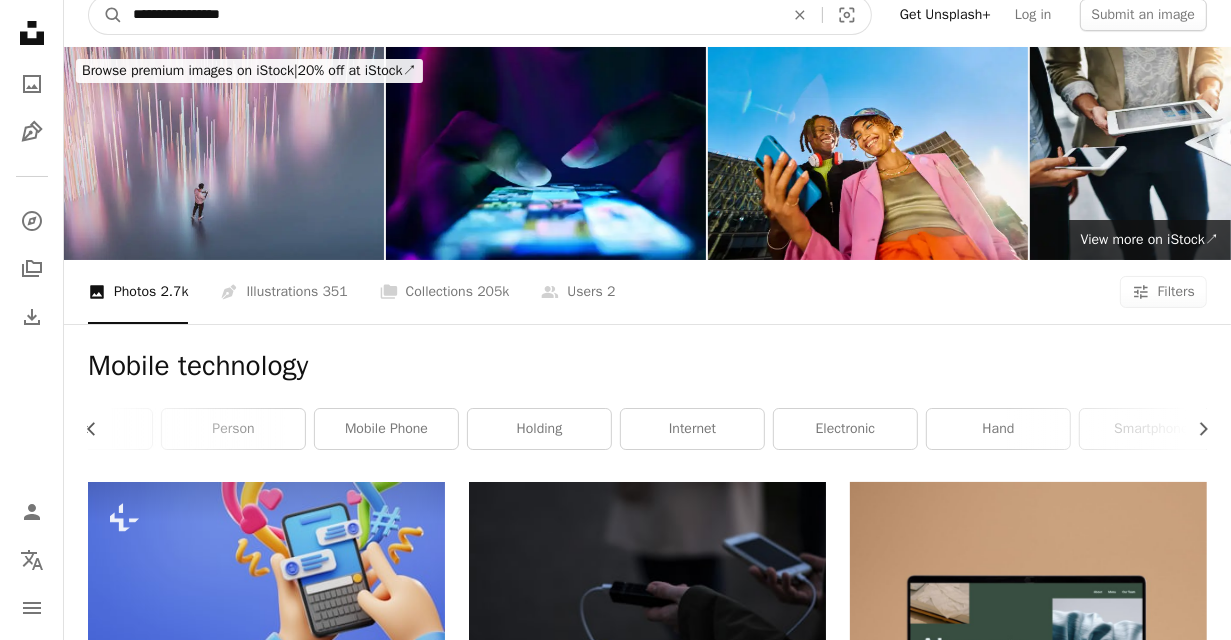 click on "**********" at bounding box center [450, 15] 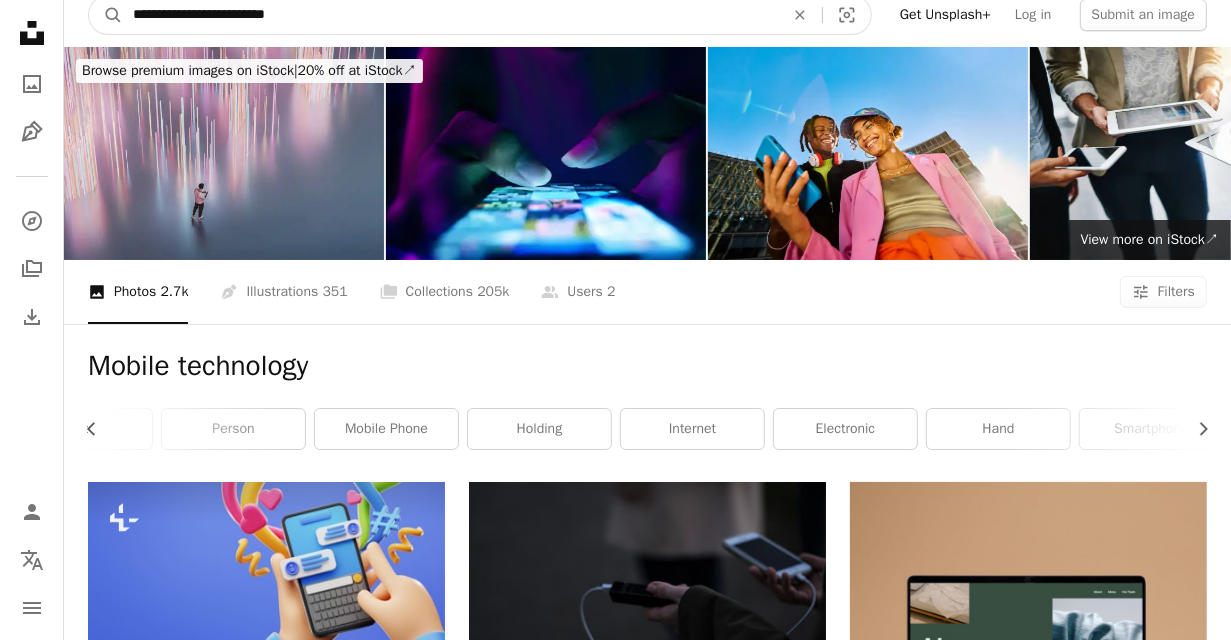 type on "**********" 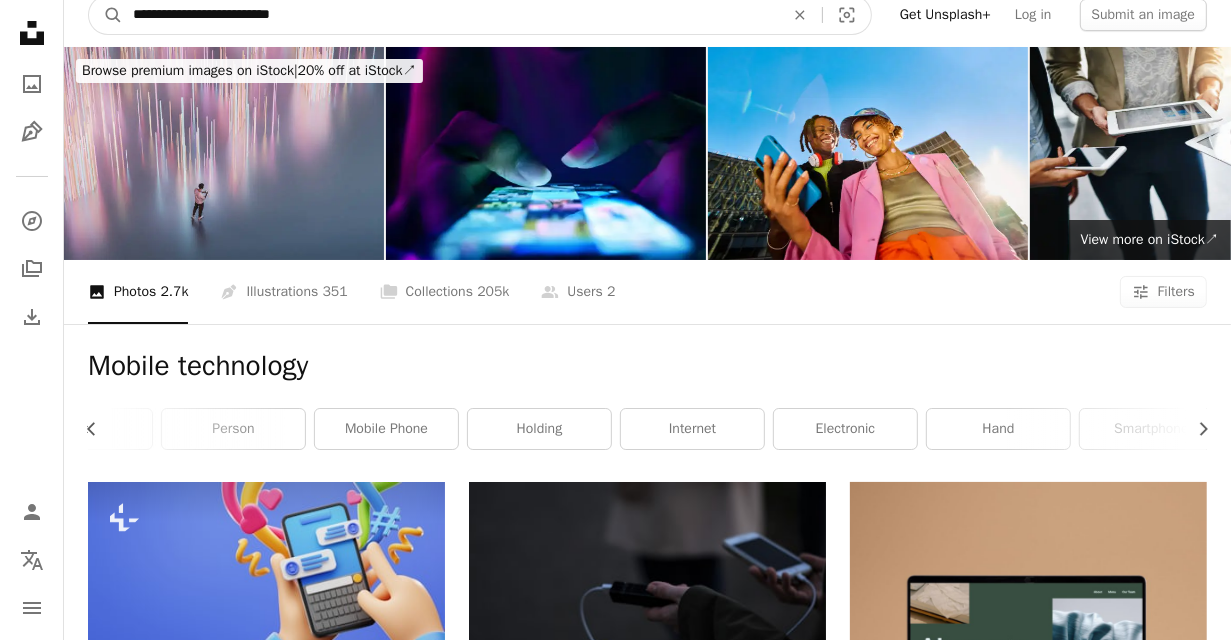 click on "A magnifying glass" at bounding box center (106, 15) 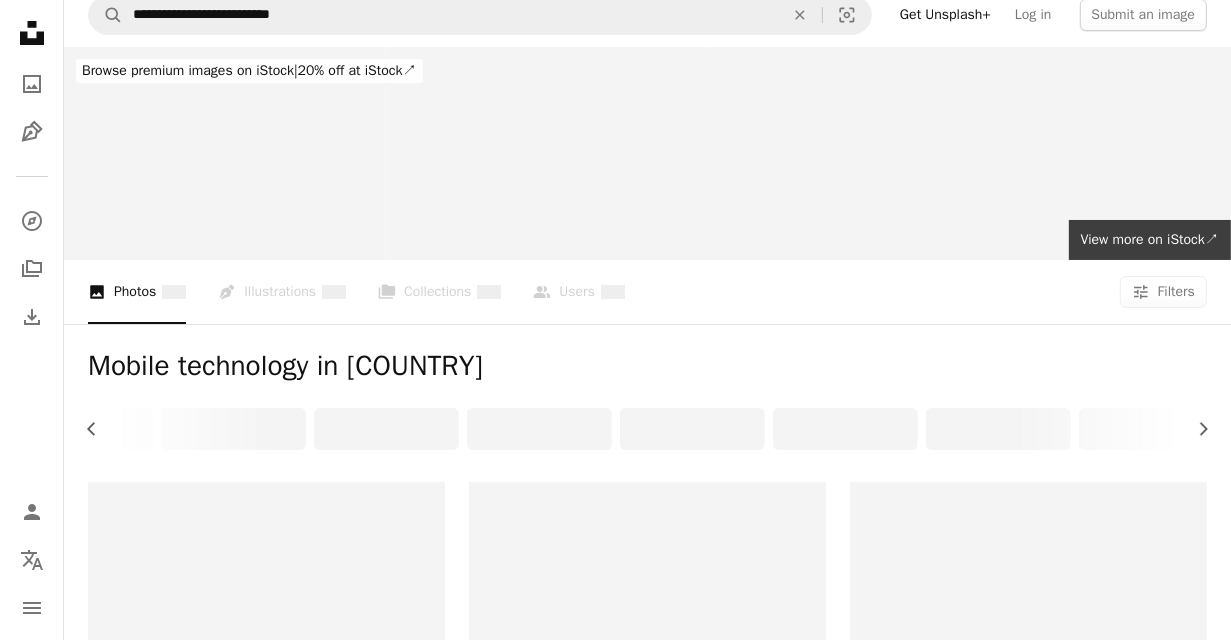 scroll, scrollTop: 0, scrollLeft: 0, axis: both 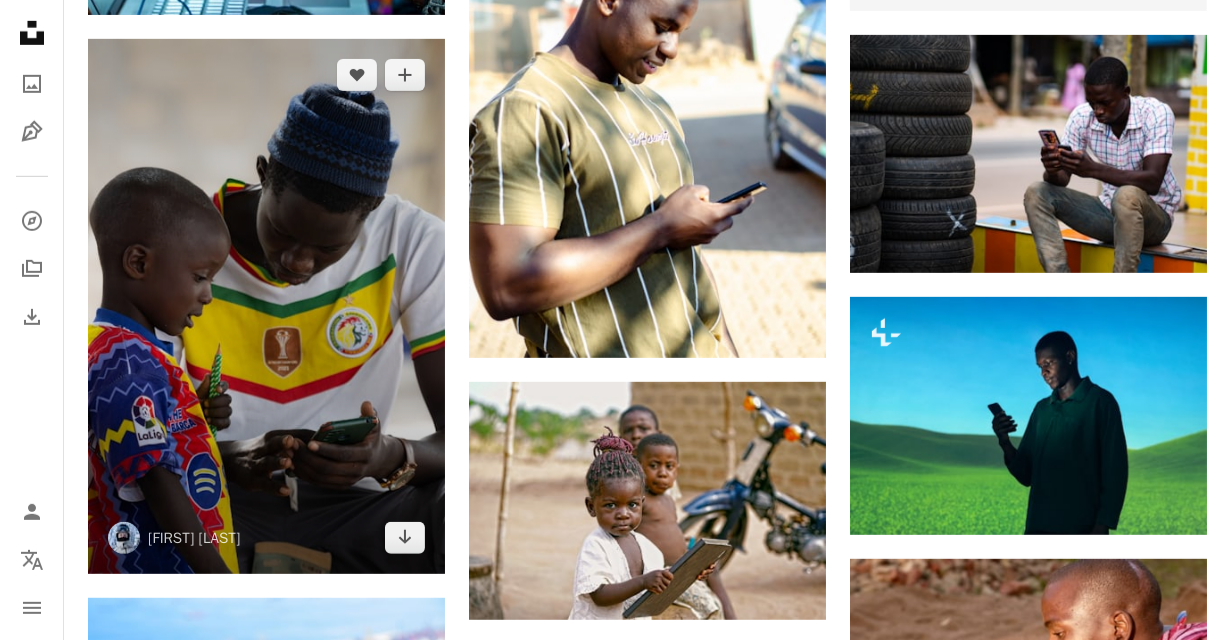 click at bounding box center (266, 307) 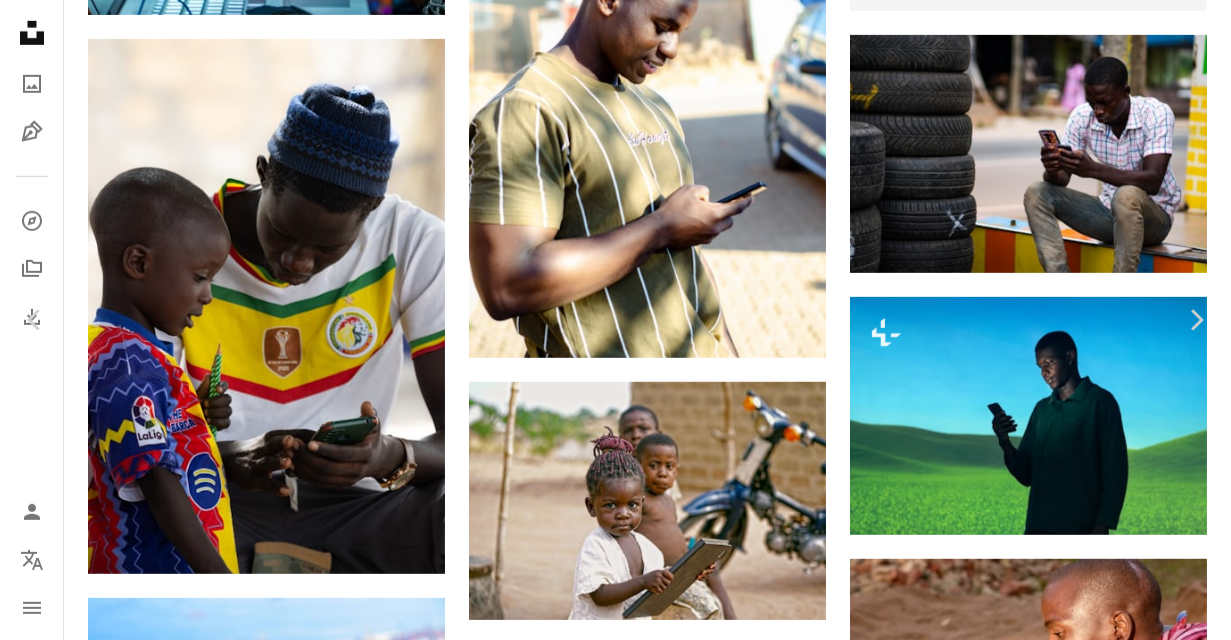 click on "An X shape" at bounding box center [20, 20] 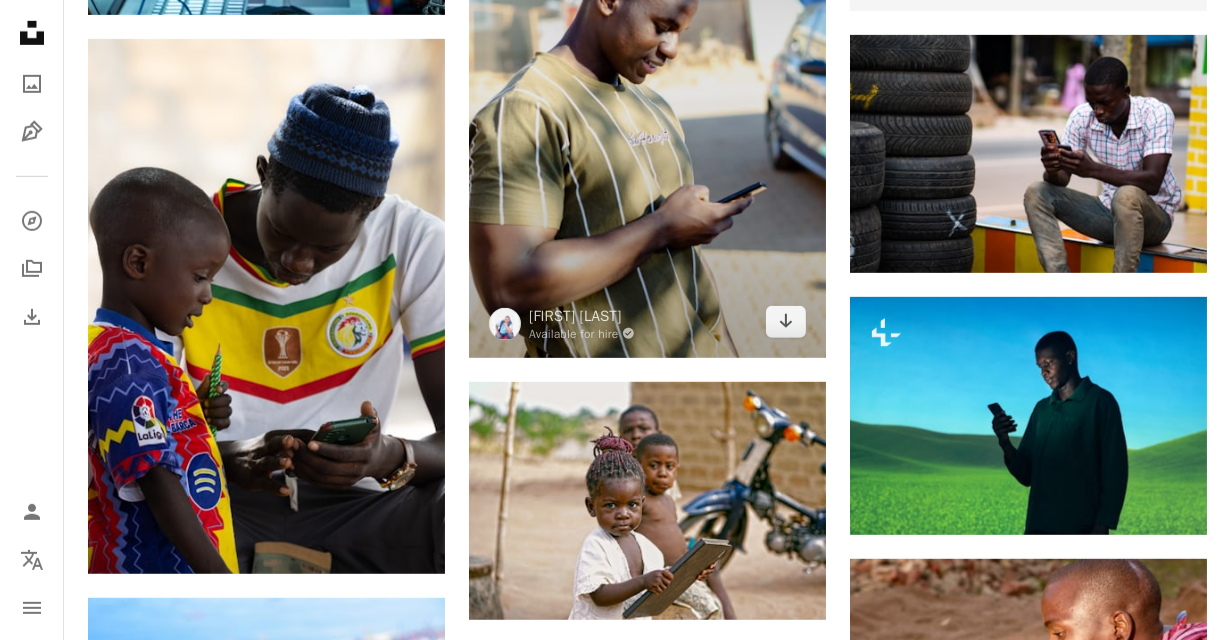 scroll, scrollTop: 986, scrollLeft: 0, axis: vertical 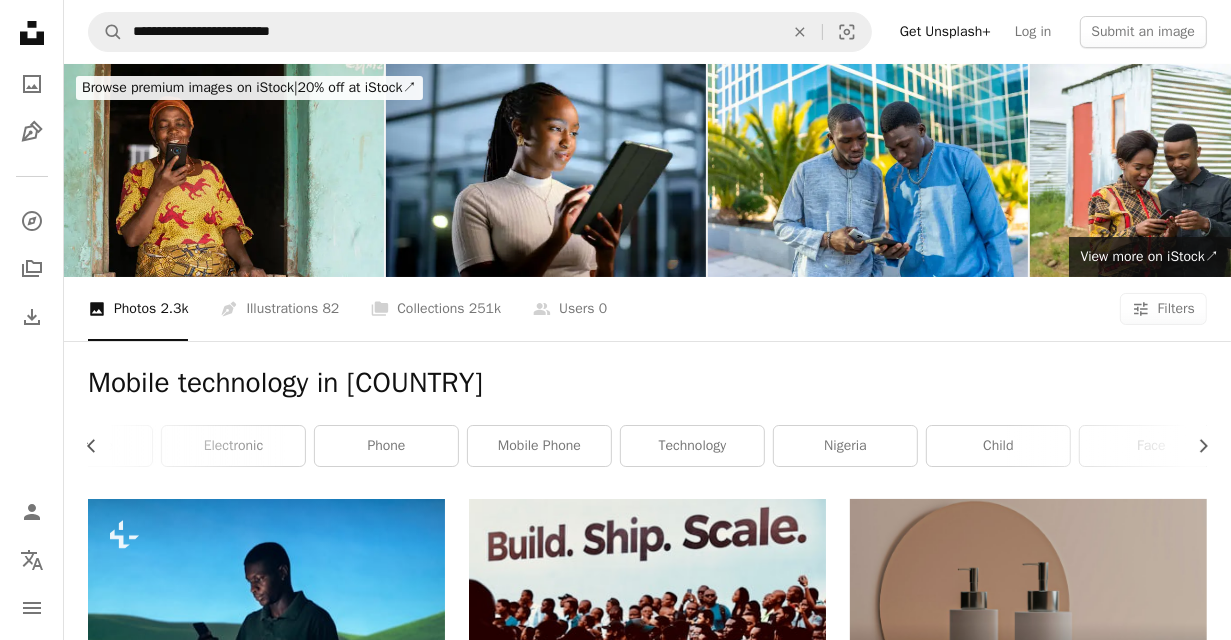 click at bounding box center [224, 170] 